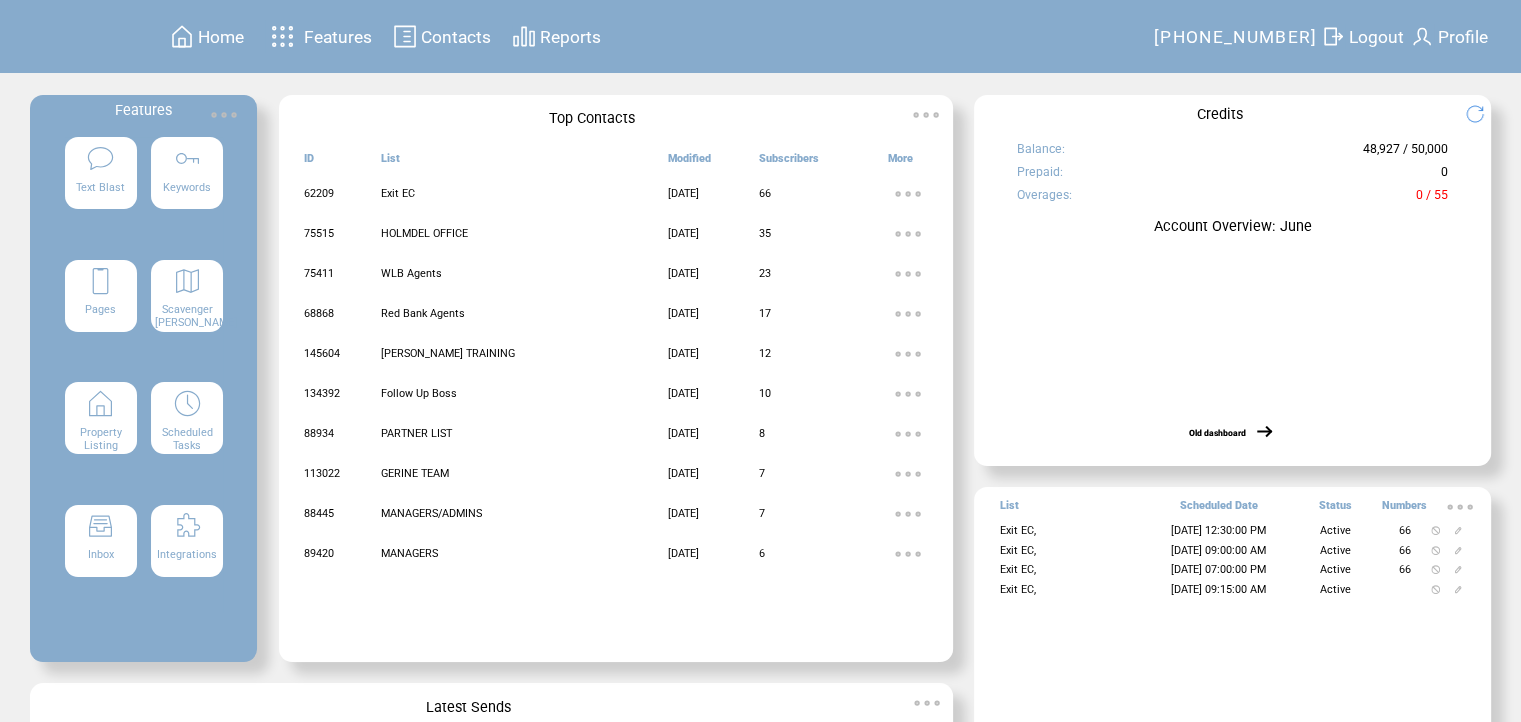 scroll, scrollTop: 0, scrollLeft: 0, axis: both 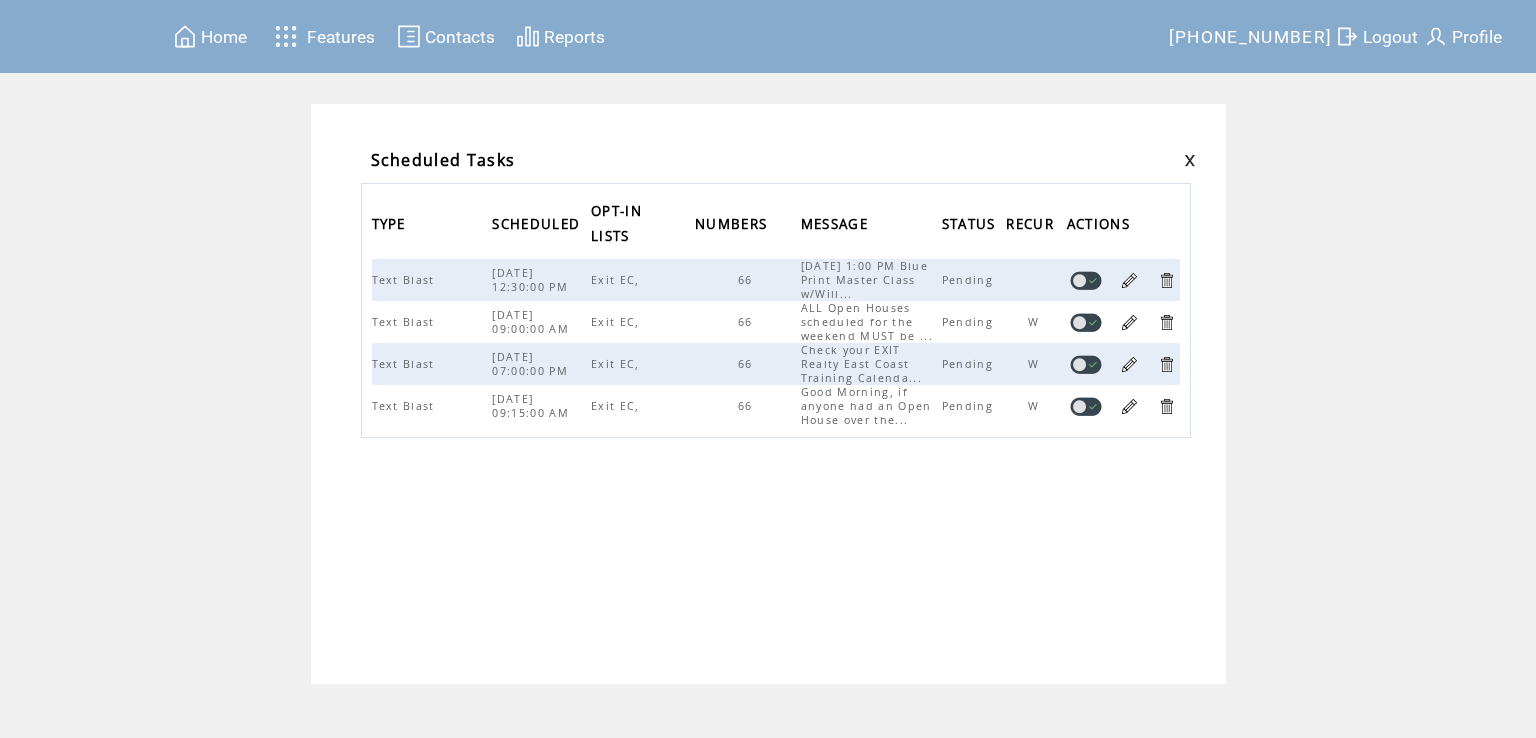 click on "Home" at bounding box center [224, 37] 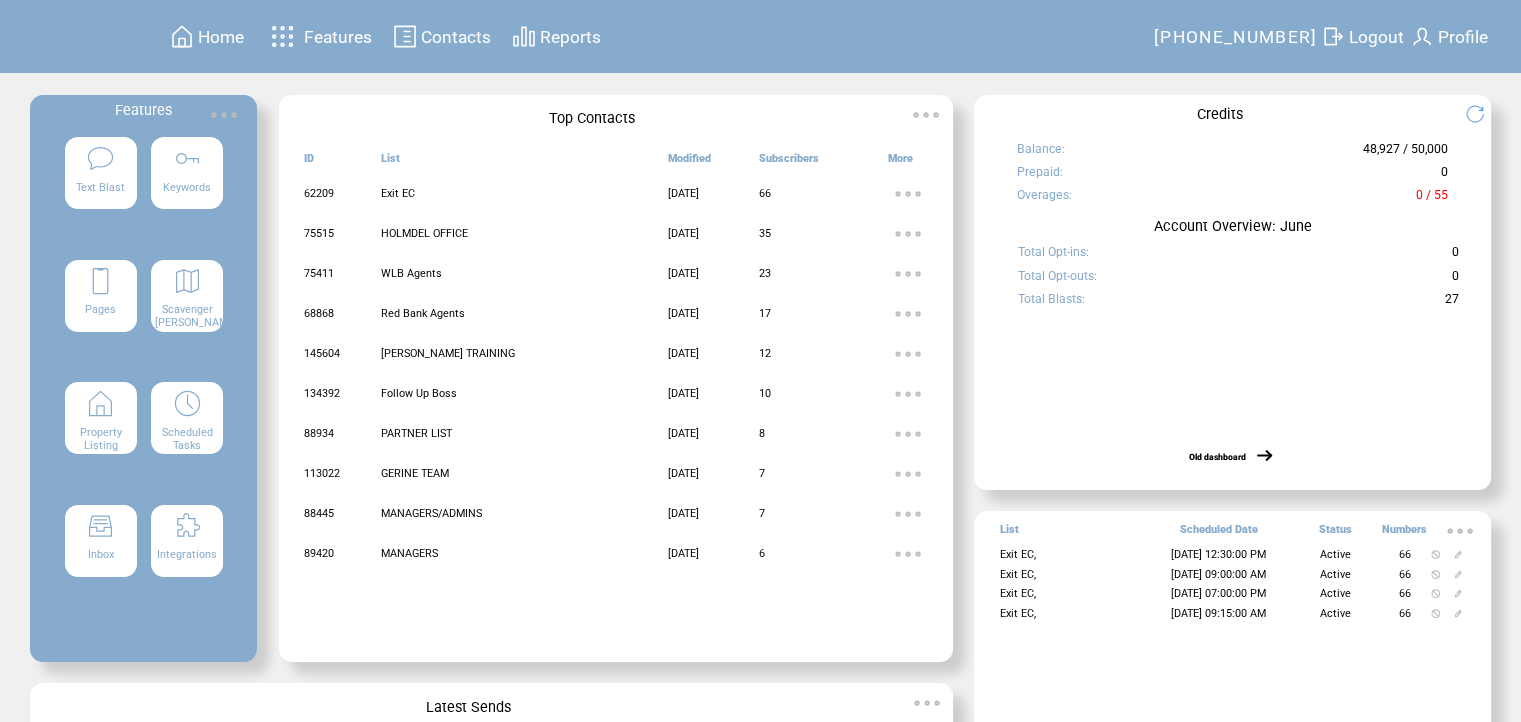 scroll, scrollTop: 0, scrollLeft: 0, axis: both 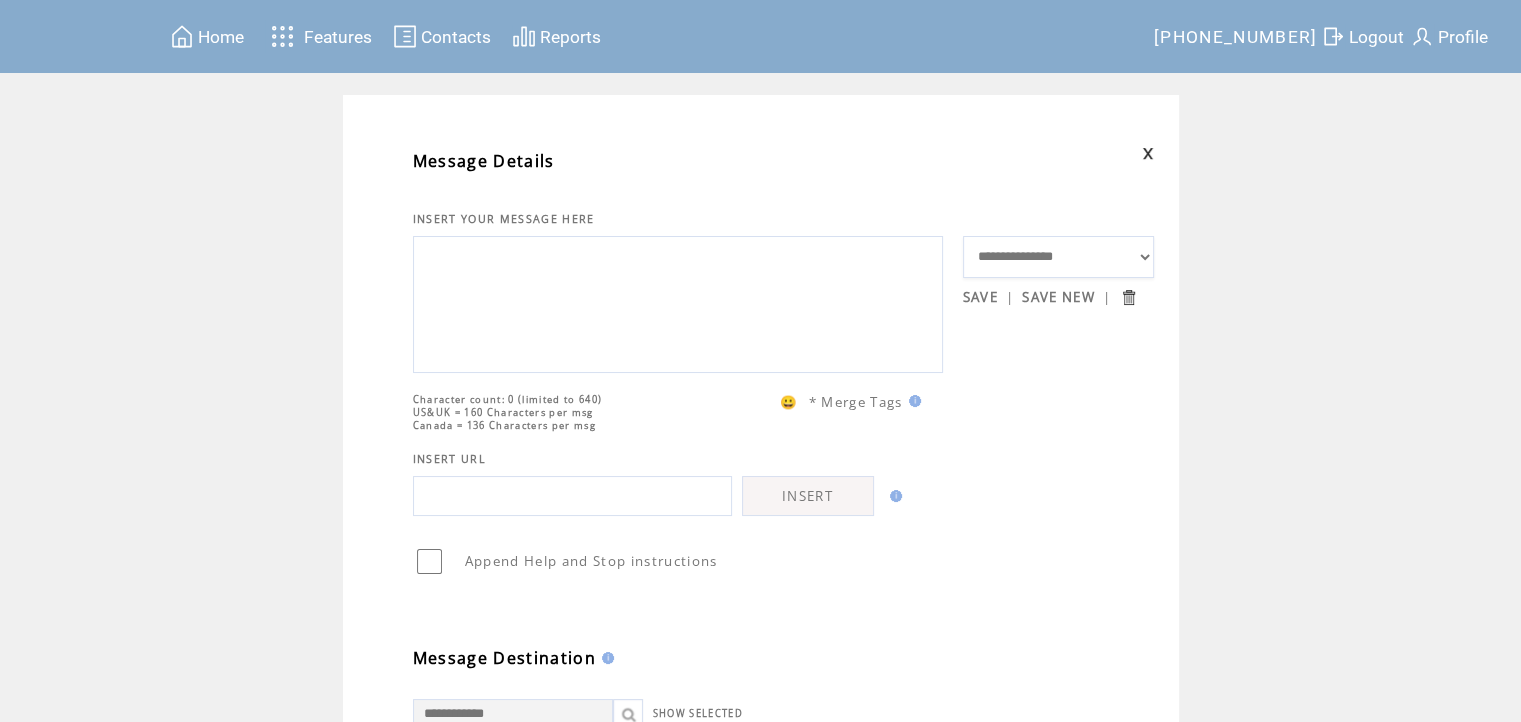 click on "**********" at bounding box center (1059, 257) 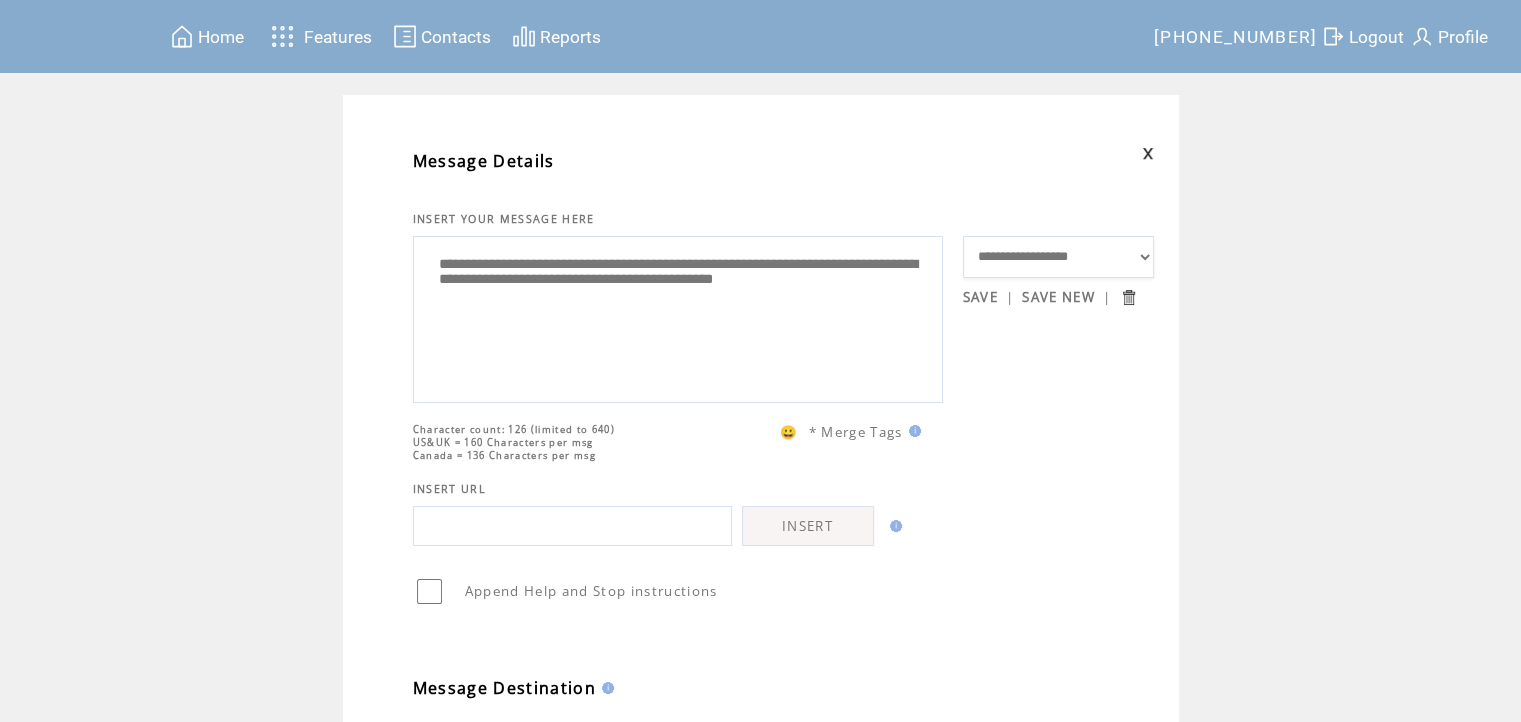 click on "**********" at bounding box center [1059, 257] 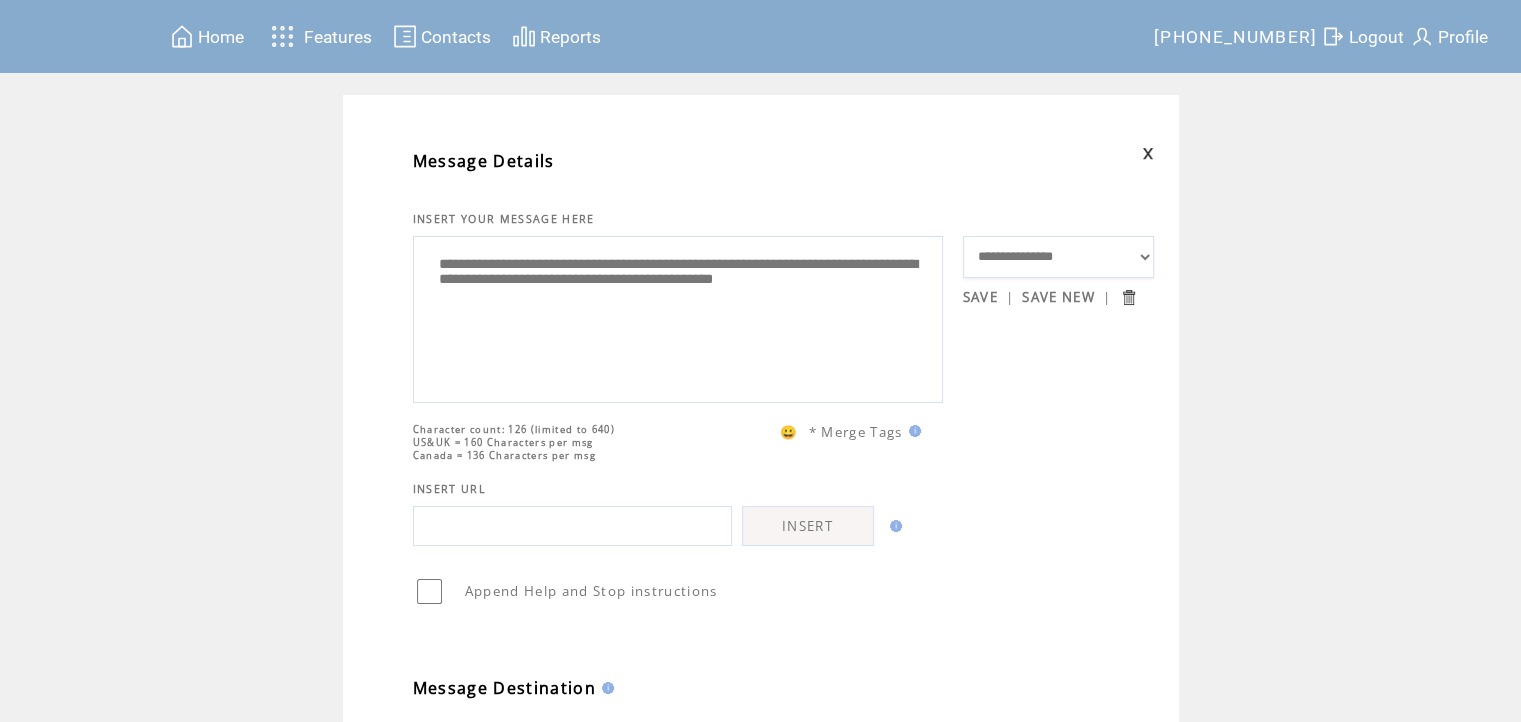 click on "**********" at bounding box center (1059, 257) 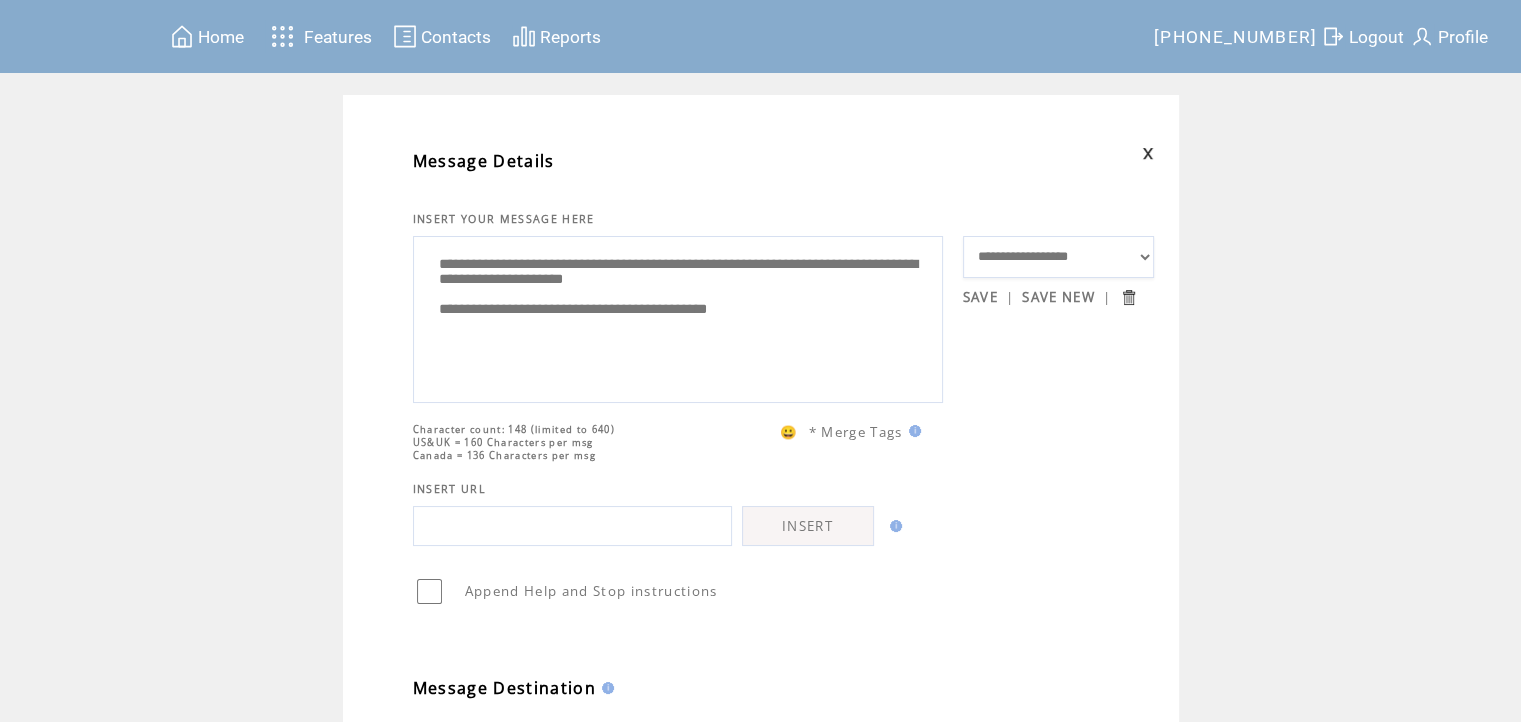select on "*****" 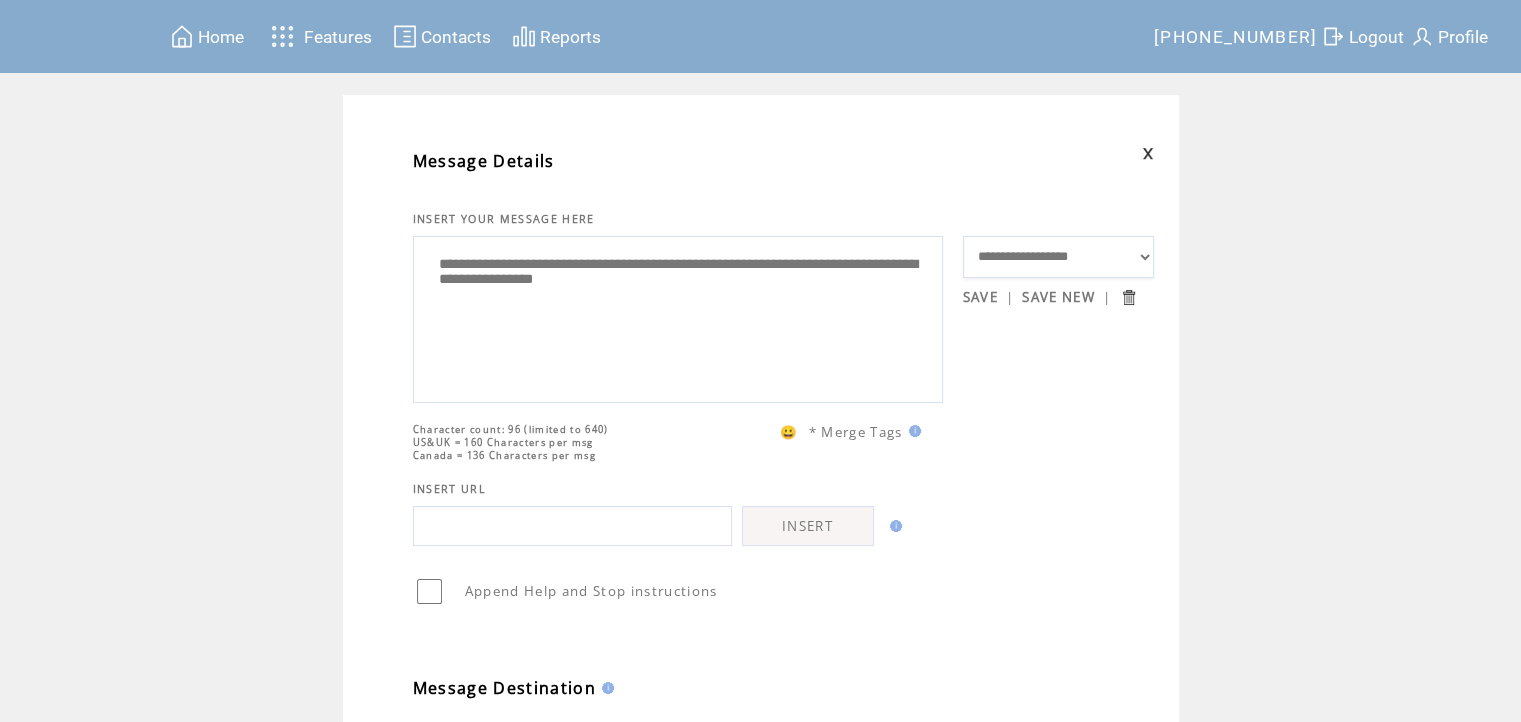 click on "**********" at bounding box center (1059, 257) 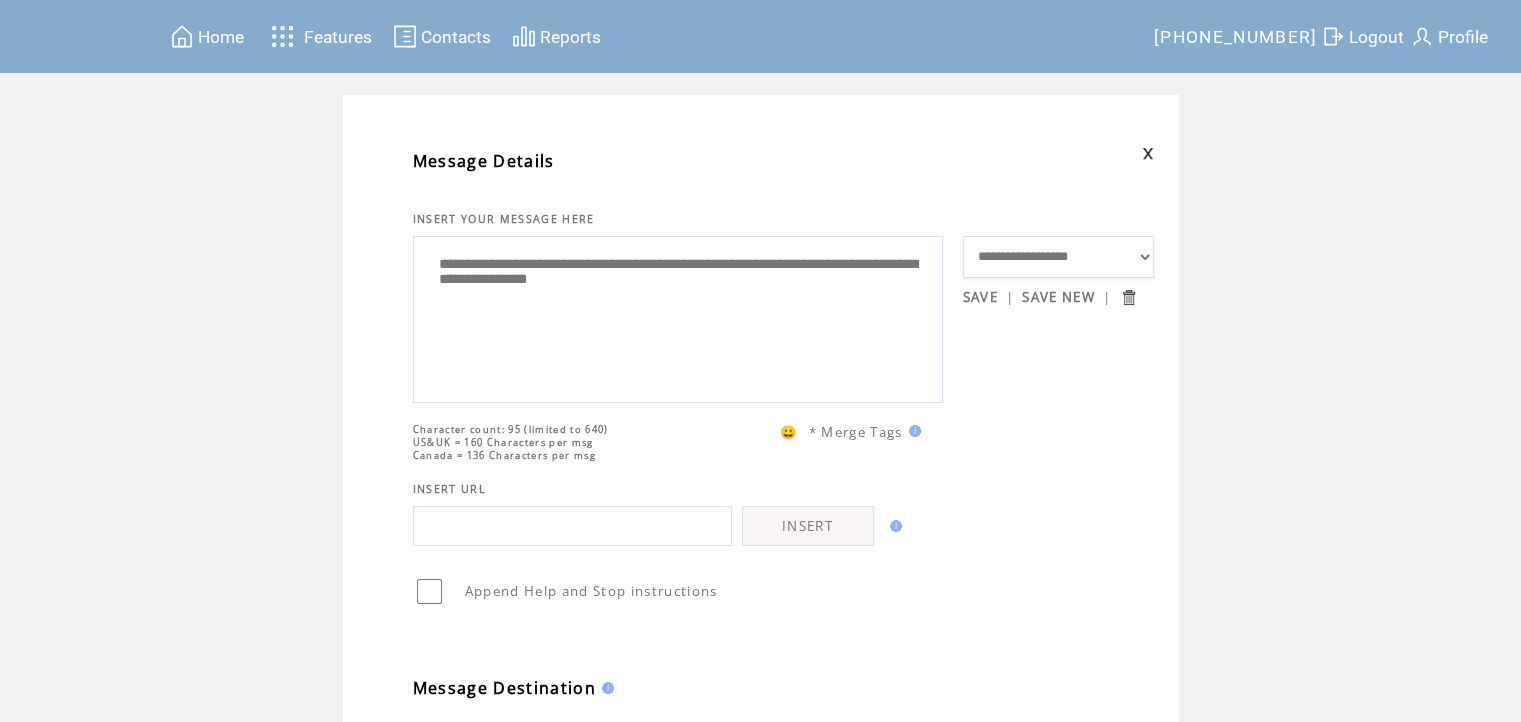 type on "**********" 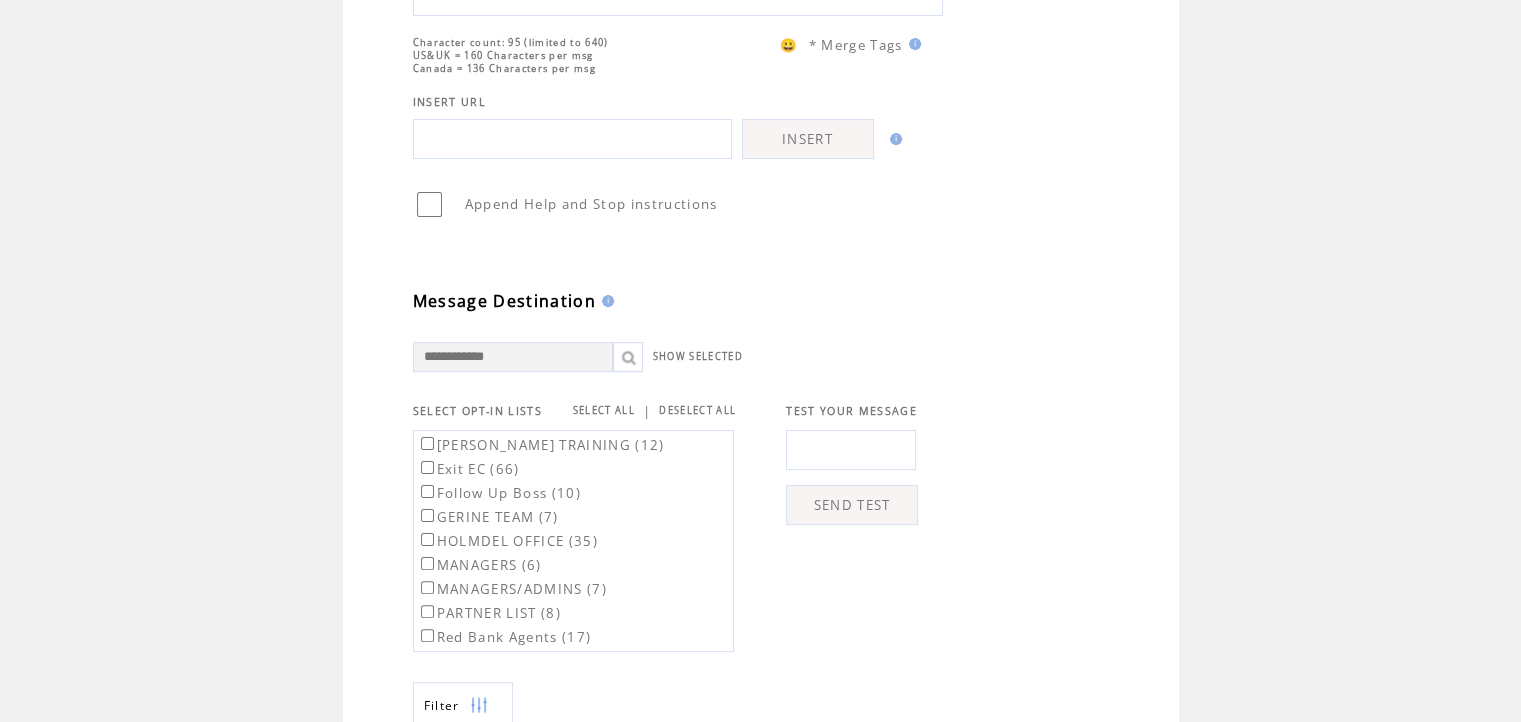 scroll, scrollTop: 400, scrollLeft: 0, axis: vertical 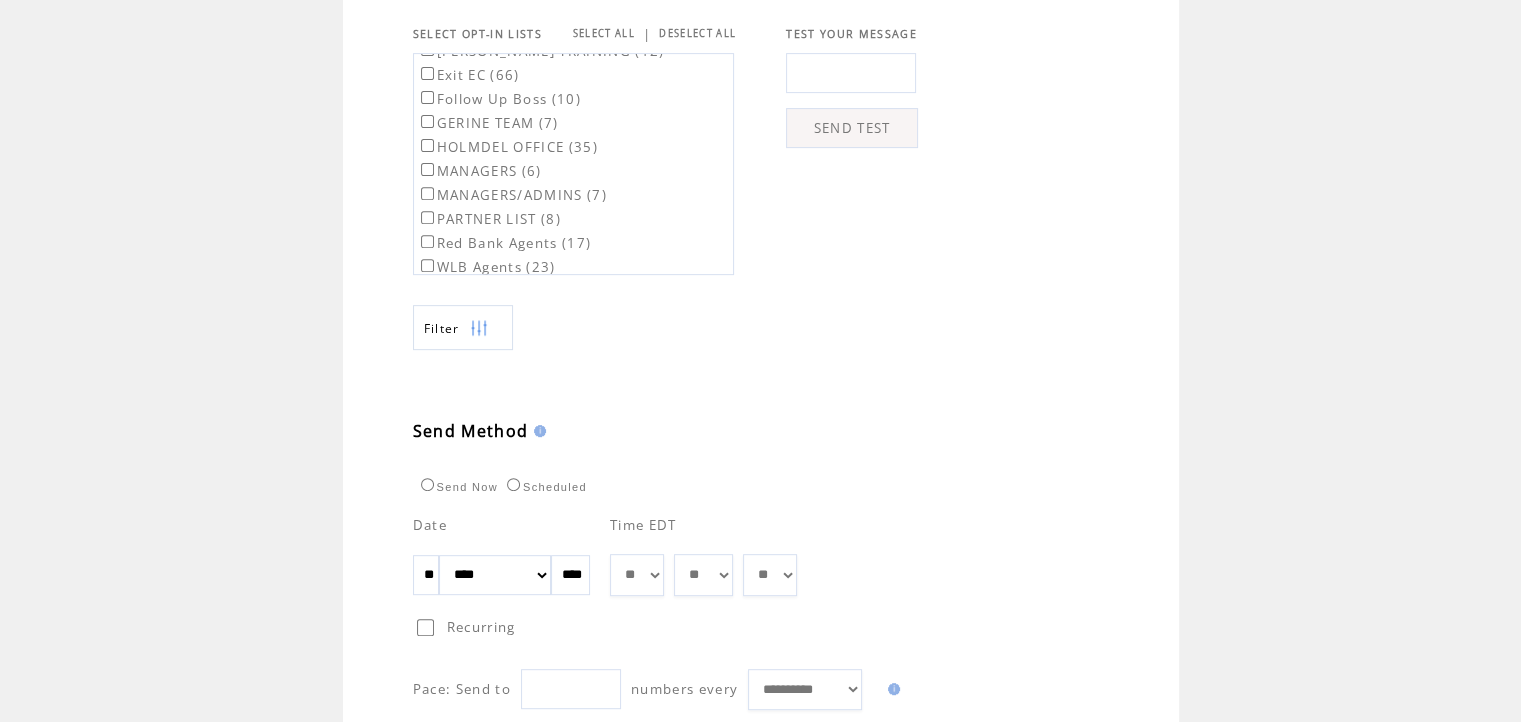 click on "**" at bounding box center [426, 575] 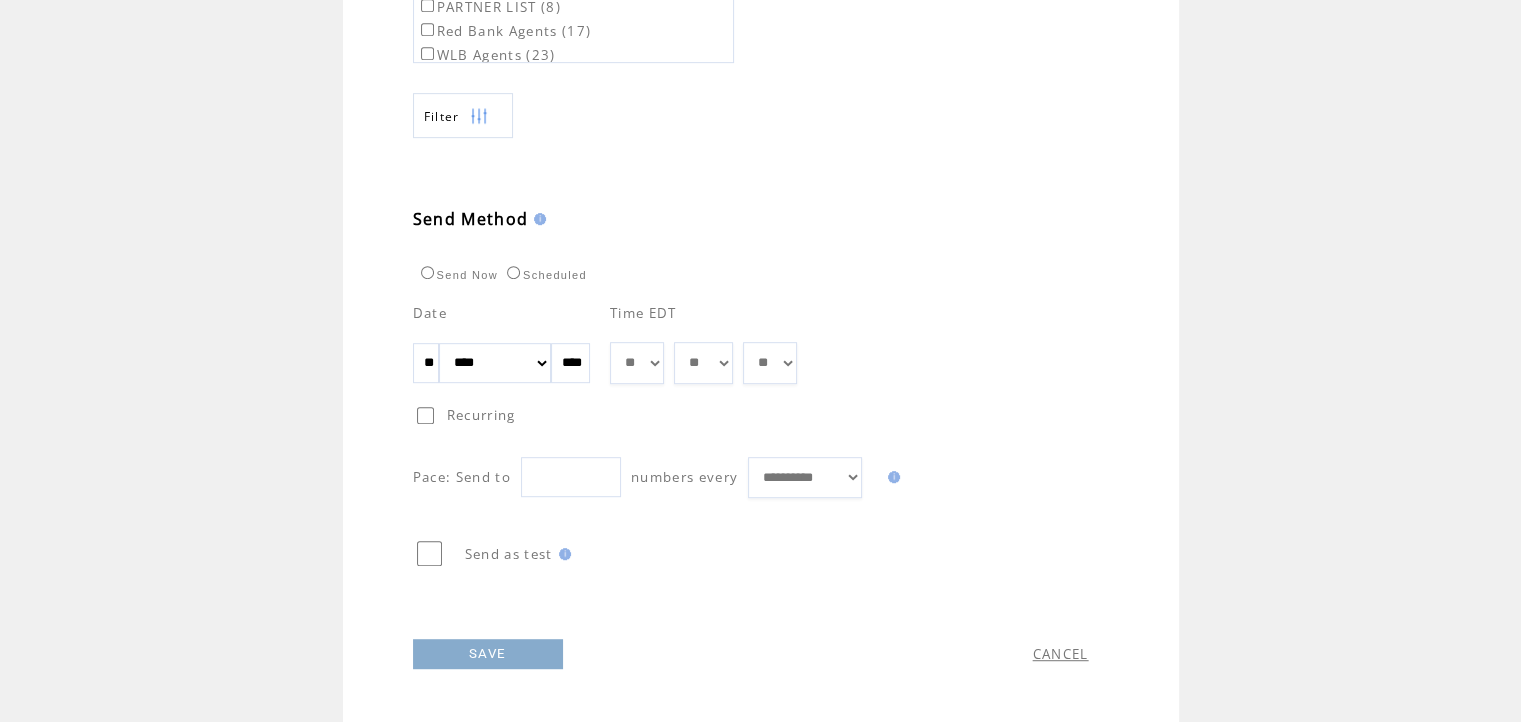 scroll, scrollTop: 979, scrollLeft: 0, axis: vertical 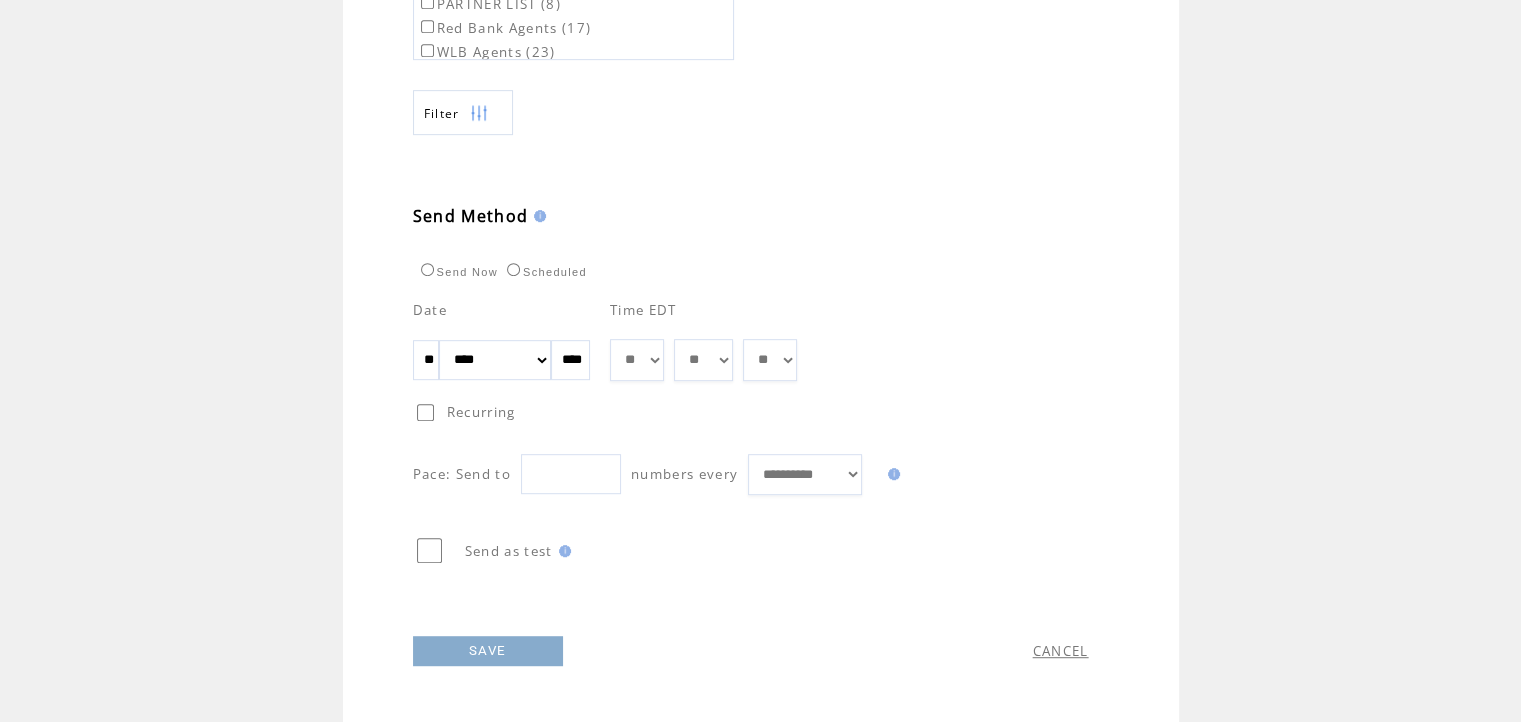 click on "SAVE" at bounding box center [488, 651] 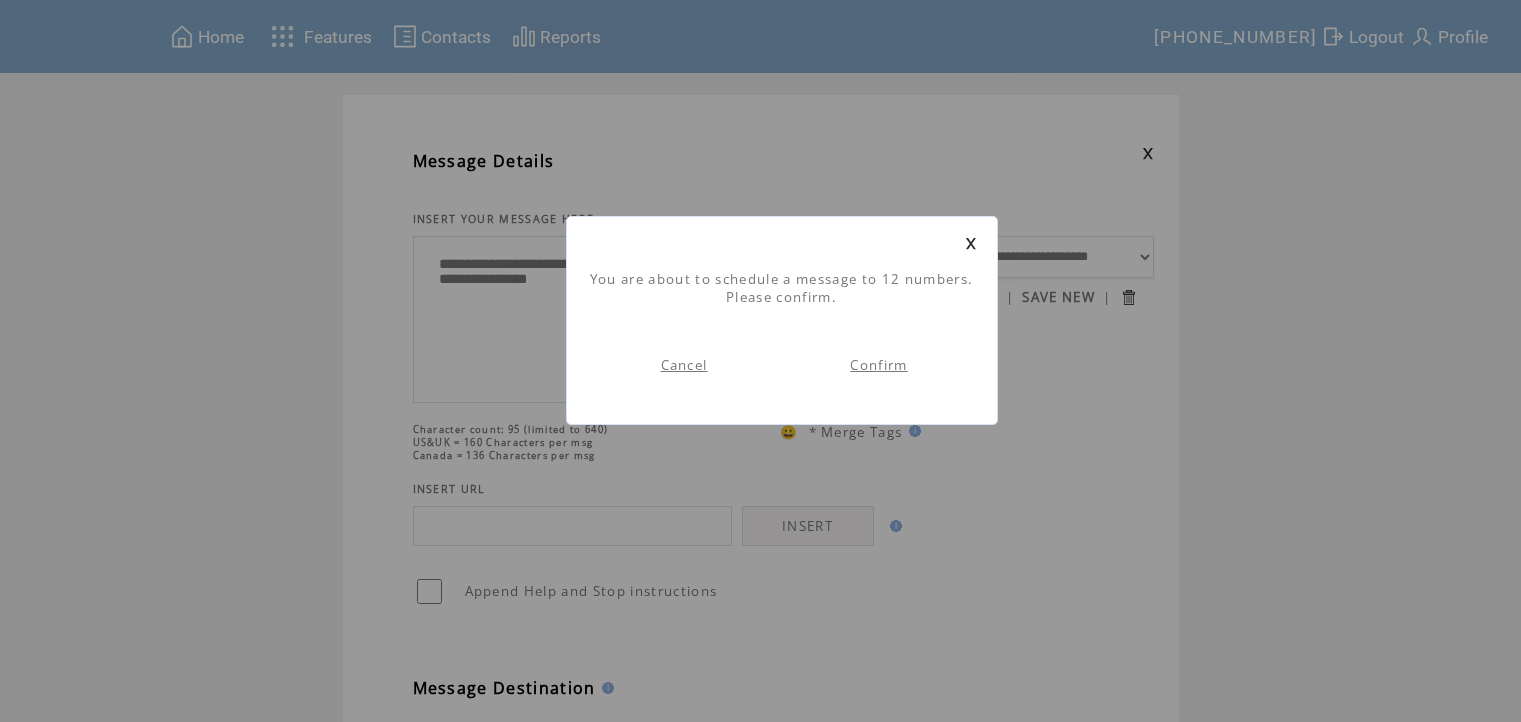 scroll, scrollTop: 0, scrollLeft: 0, axis: both 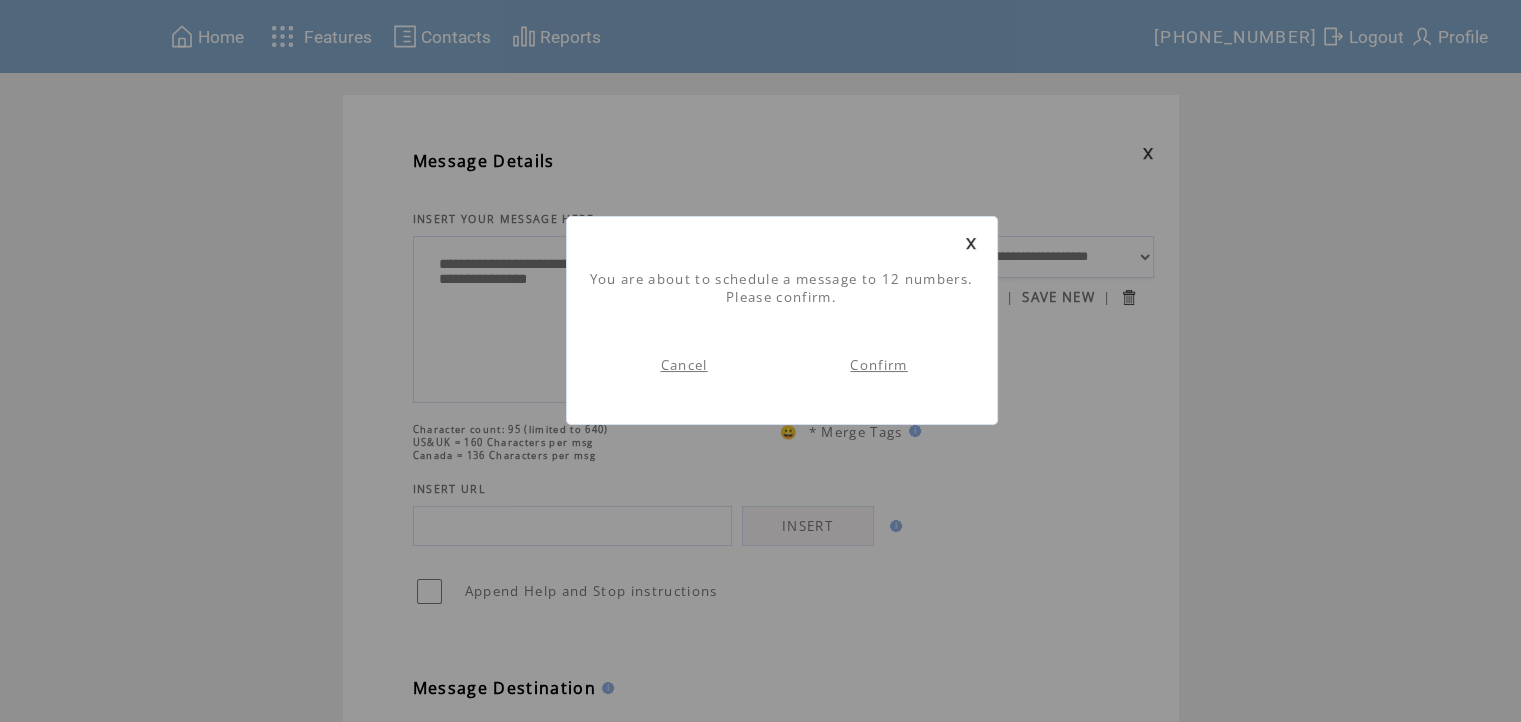 click on "Confirm" at bounding box center [878, 365] 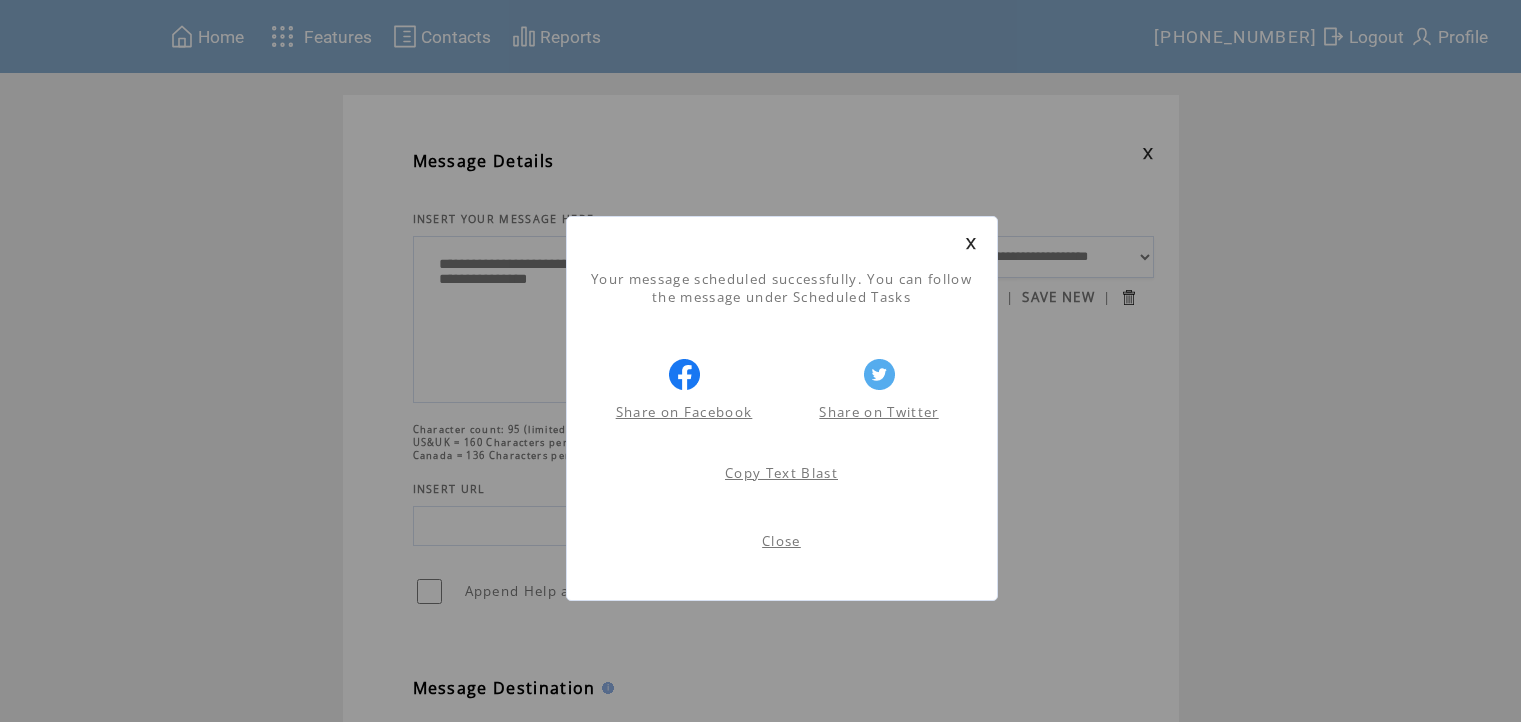 scroll, scrollTop: 0, scrollLeft: 0, axis: both 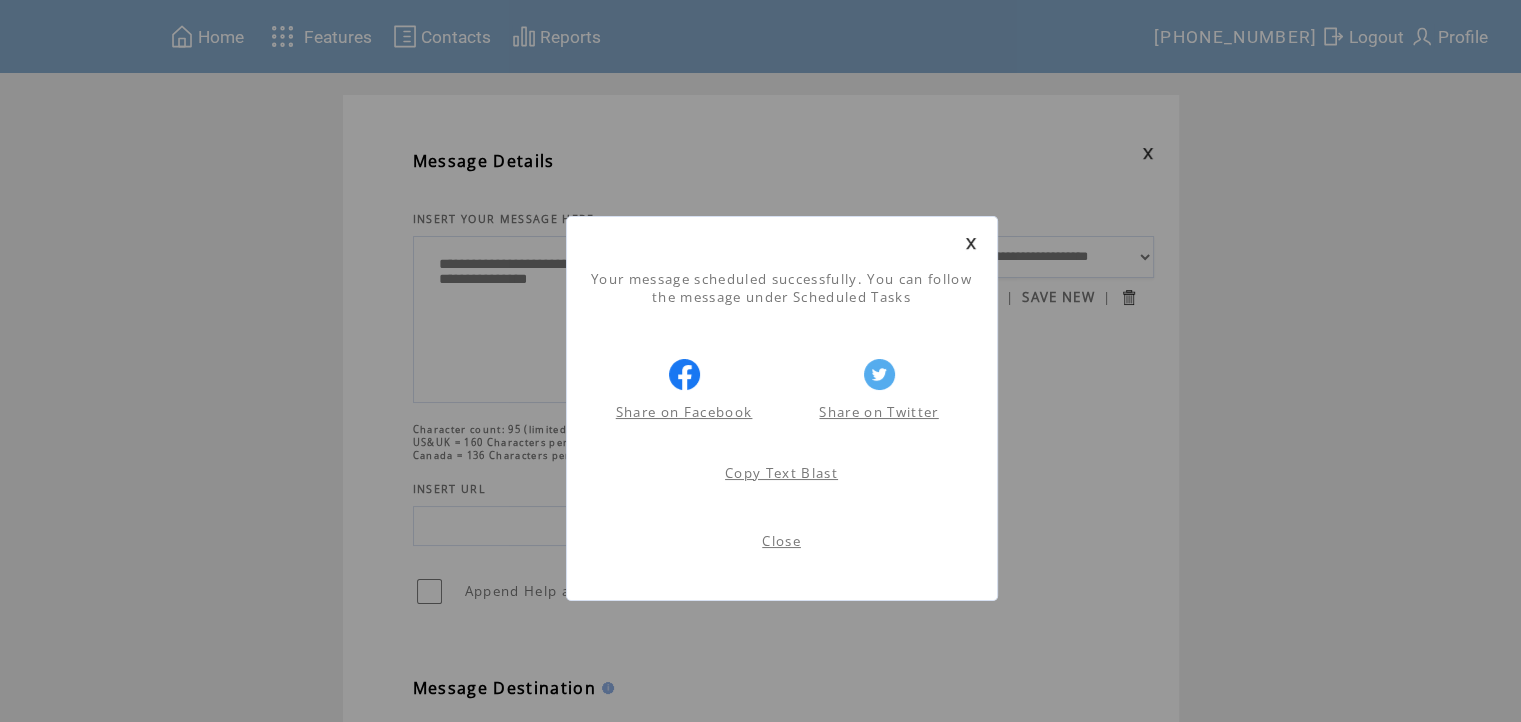 click on "Close" at bounding box center [781, 541] 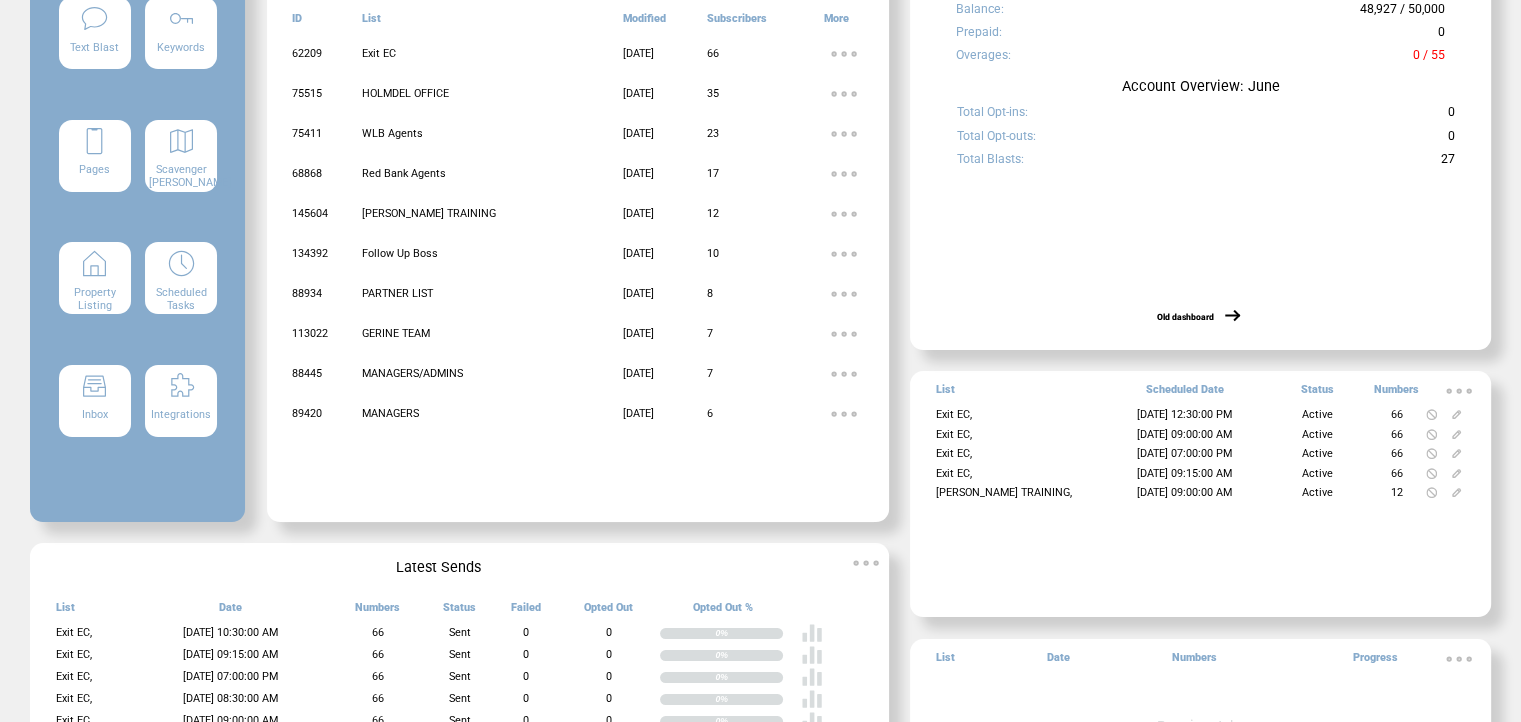 scroll, scrollTop: 0, scrollLeft: 0, axis: both 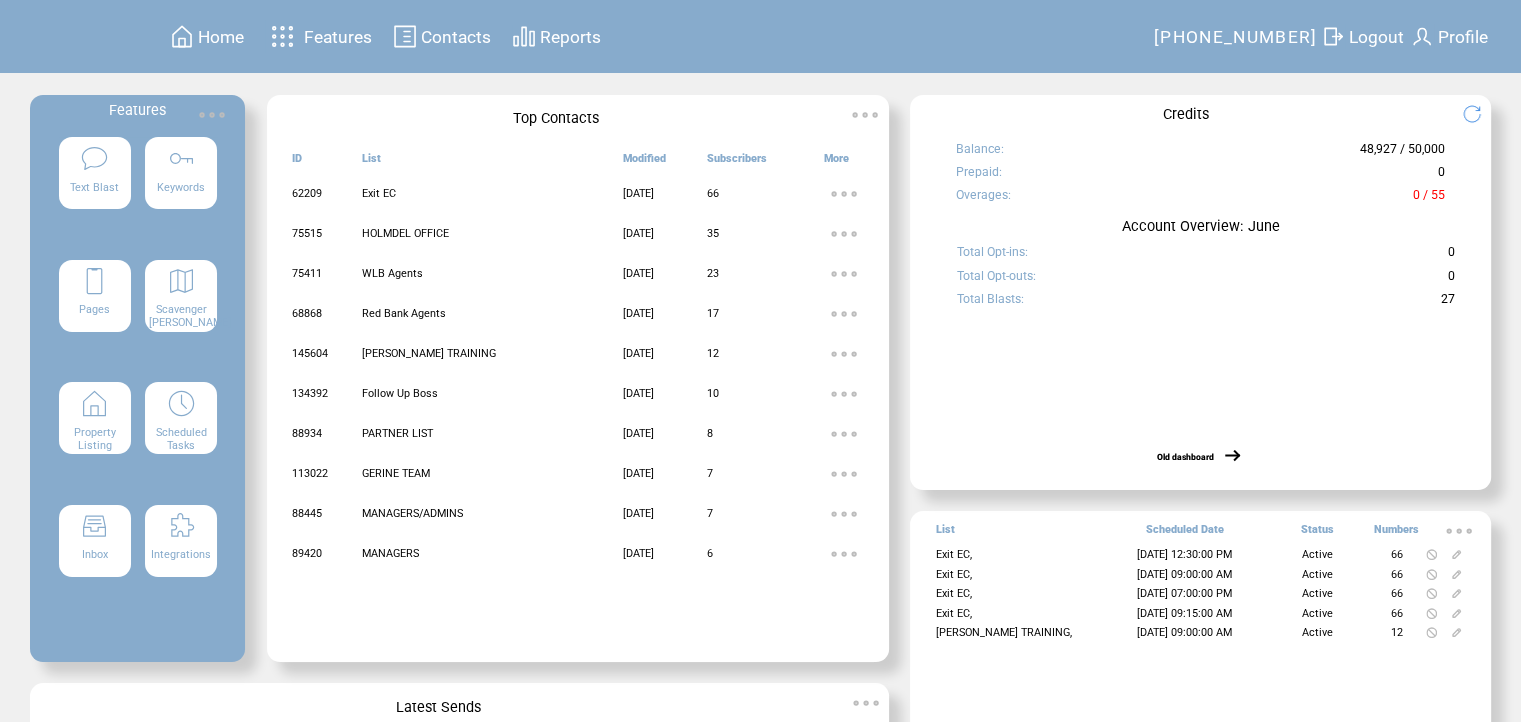 click at bounding box center (95, 159) 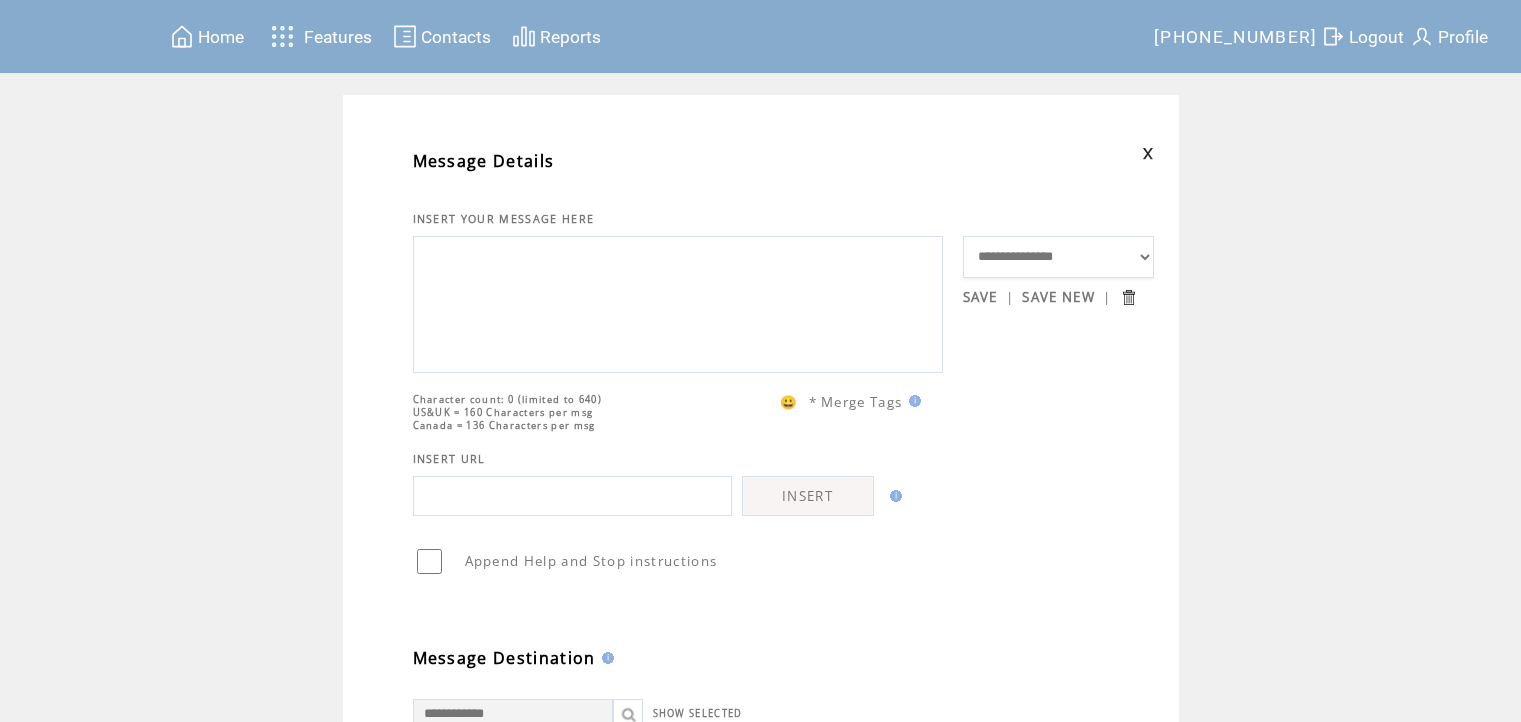 scroll, scrollTop: 0, scrollLeft: 0, axis: both 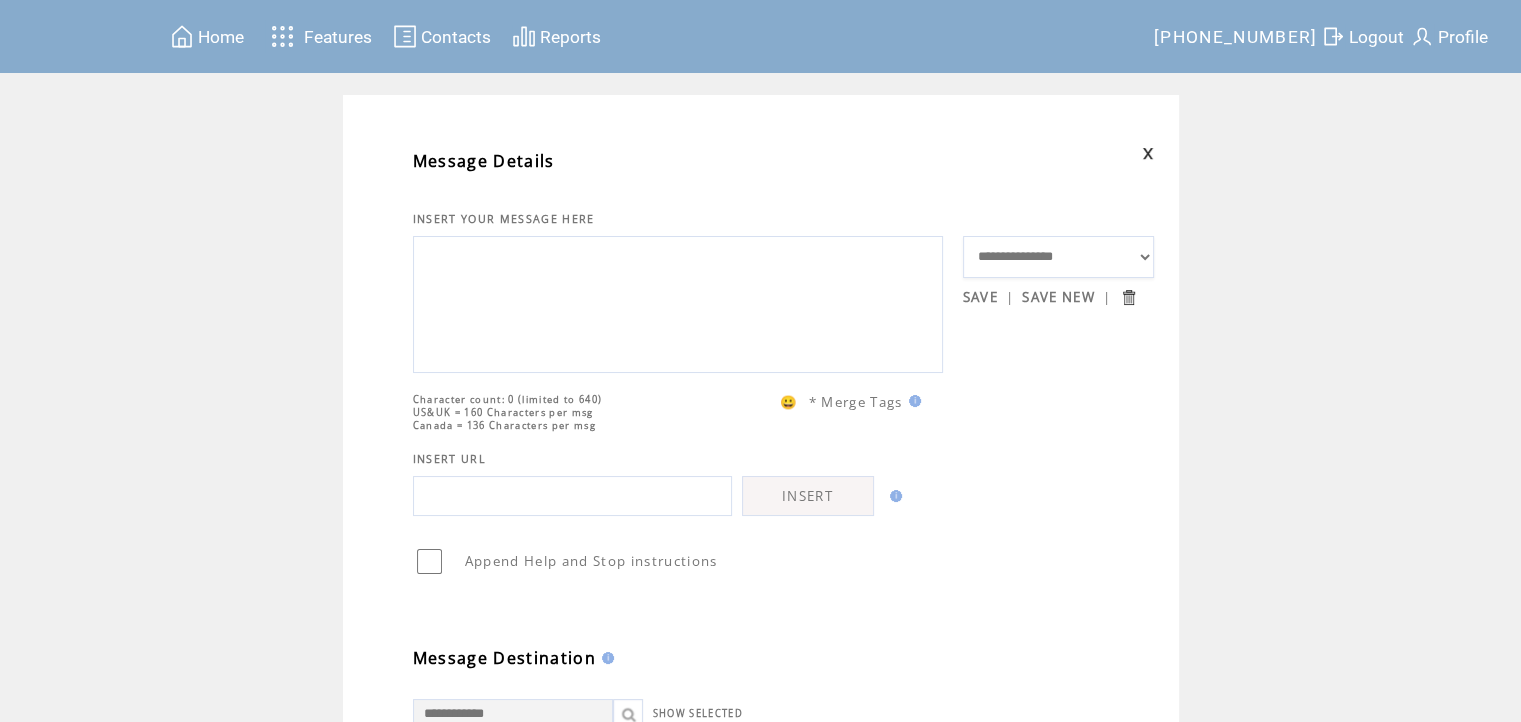 click at bounding box center (678, 302) 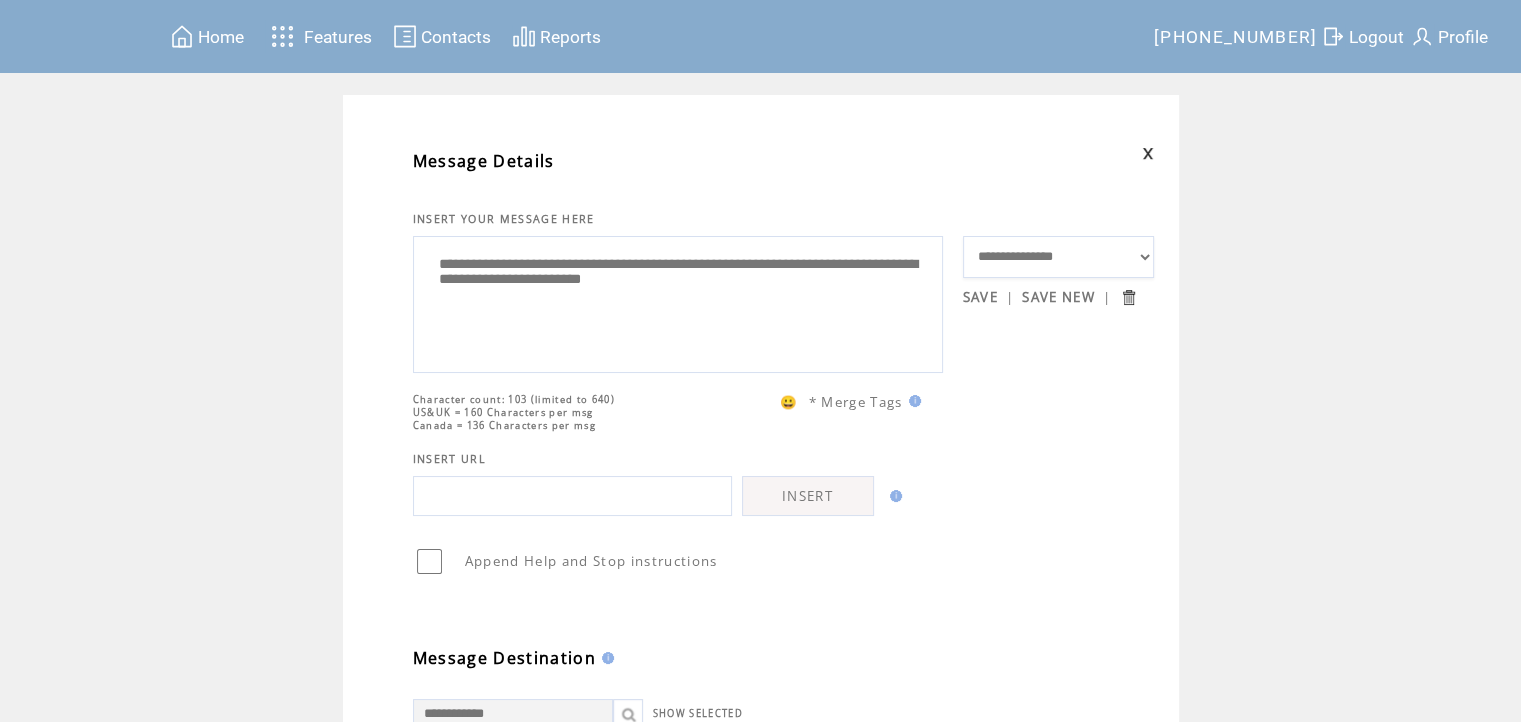 paste on "**********" 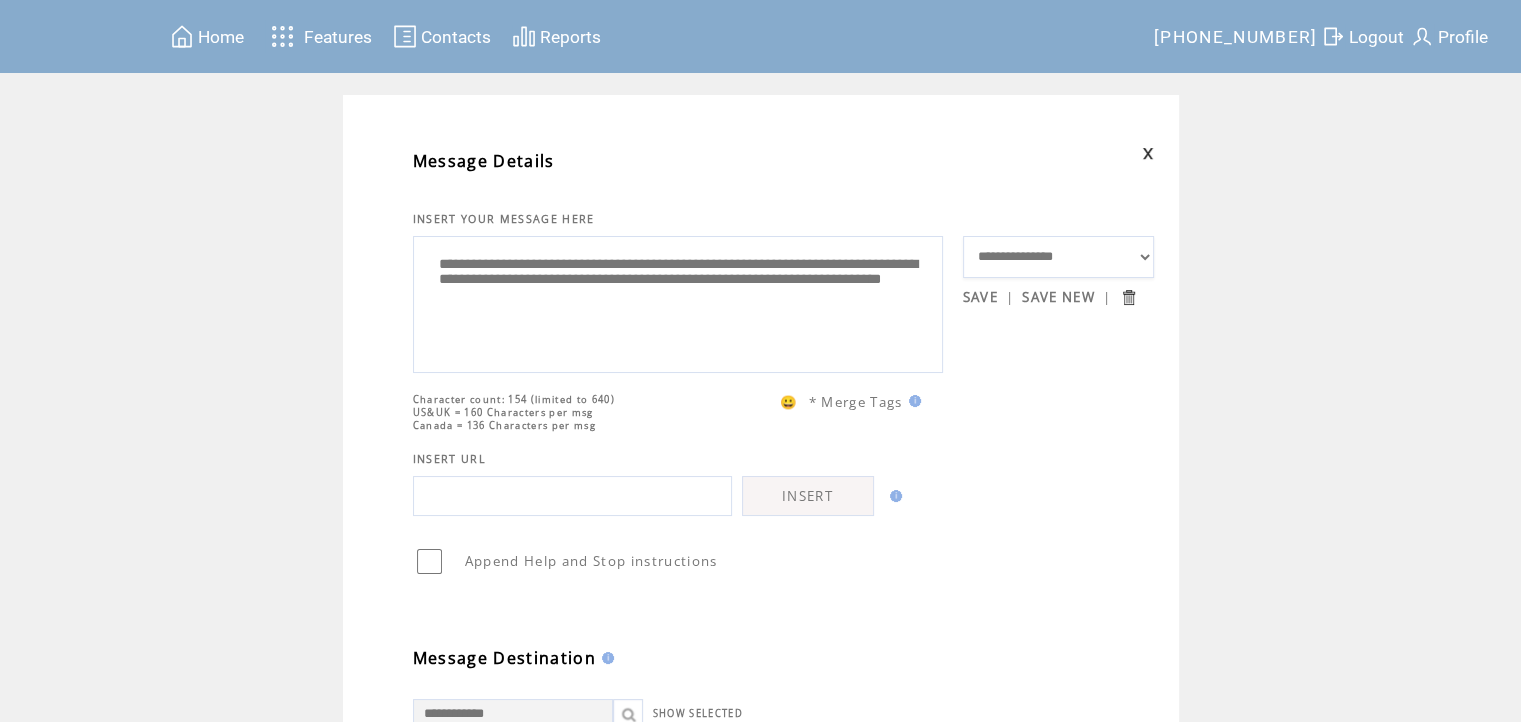 click on "**********" at bounding box center [678, 302] 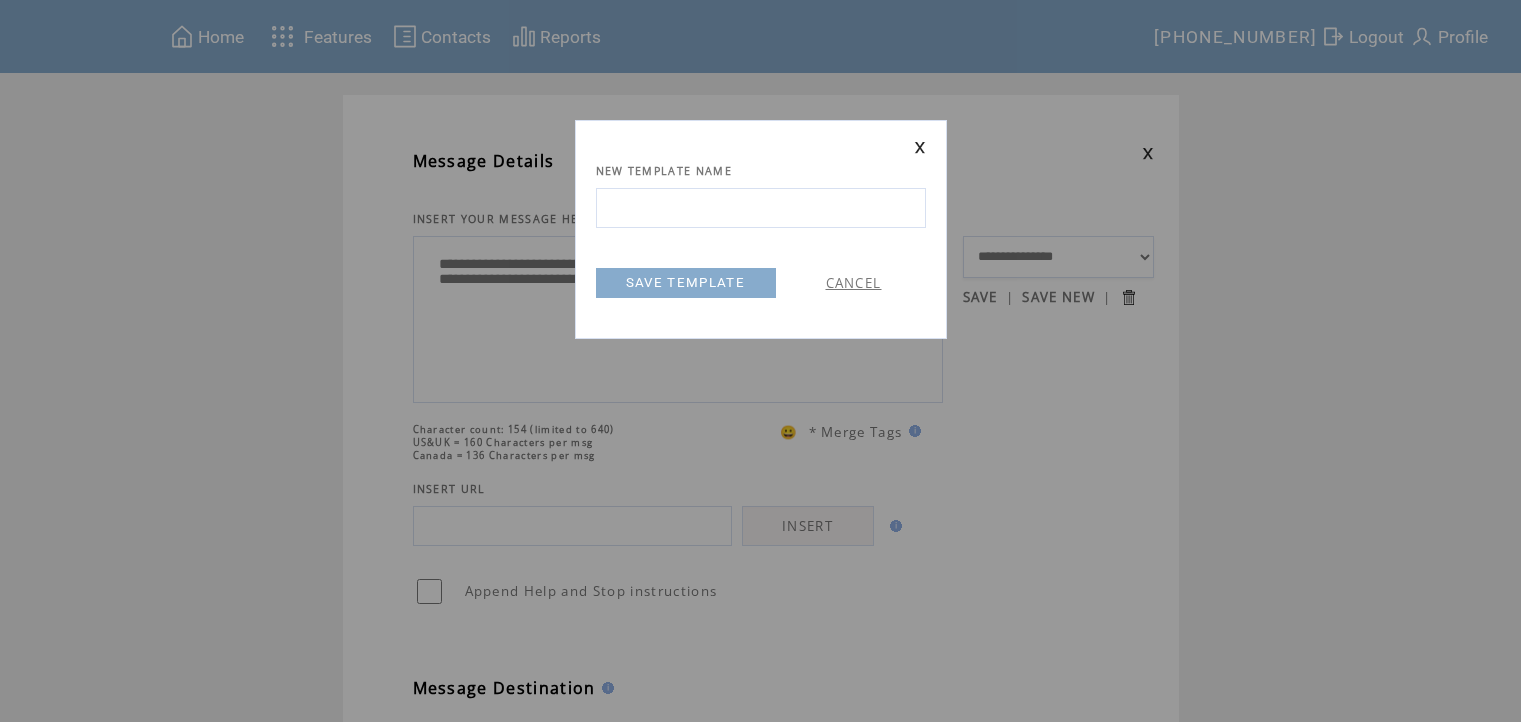 scroll, scrollTop: 0, scrollLeft: 0, axis: both 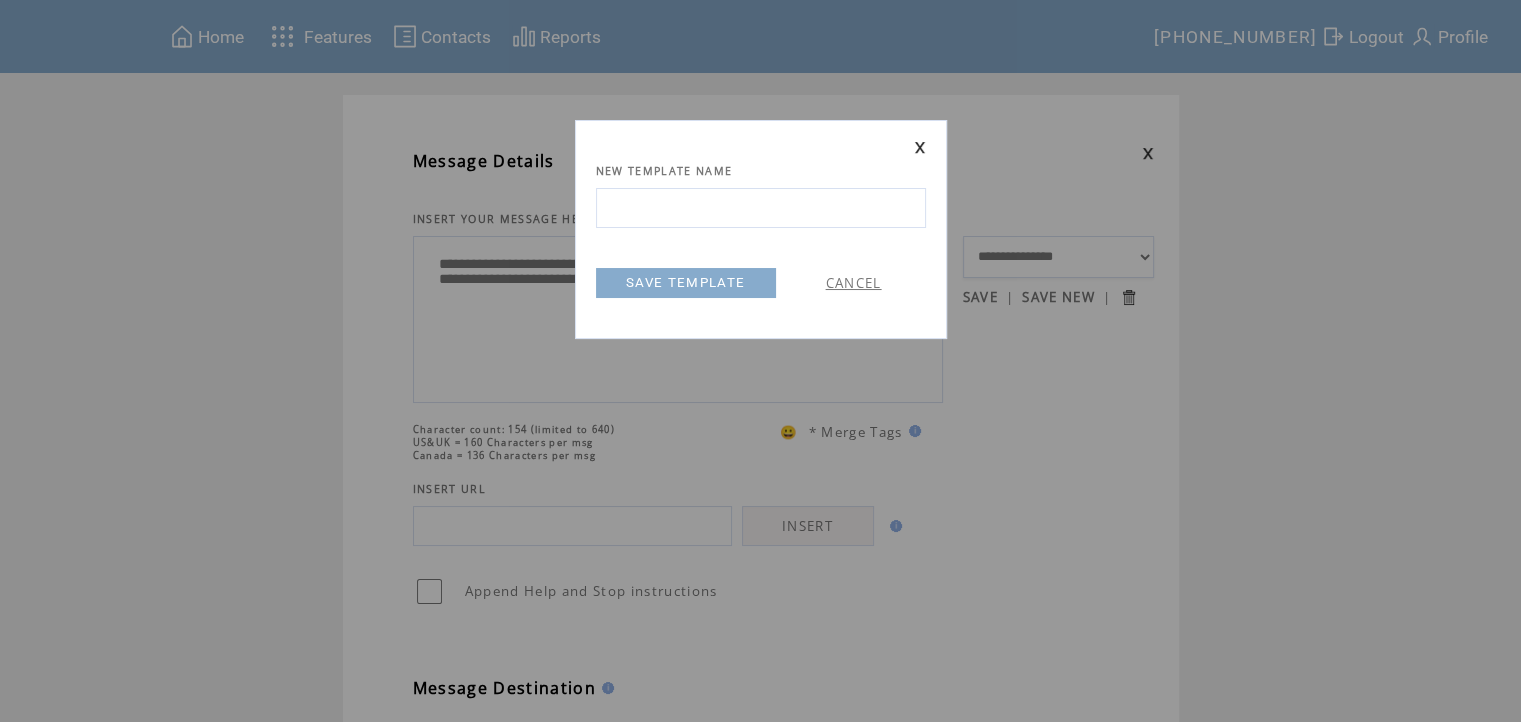 click at bounding box center [761, 208] 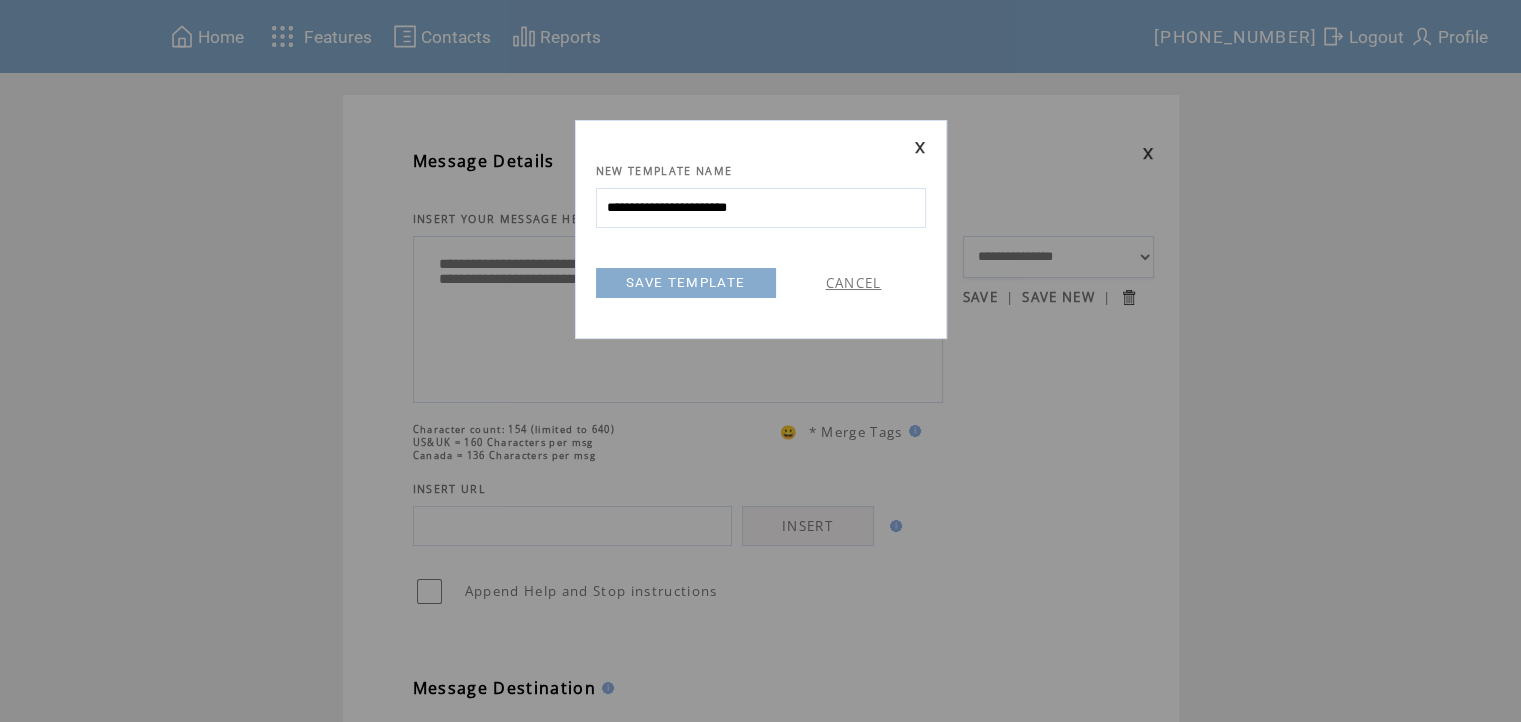 type on "**********" 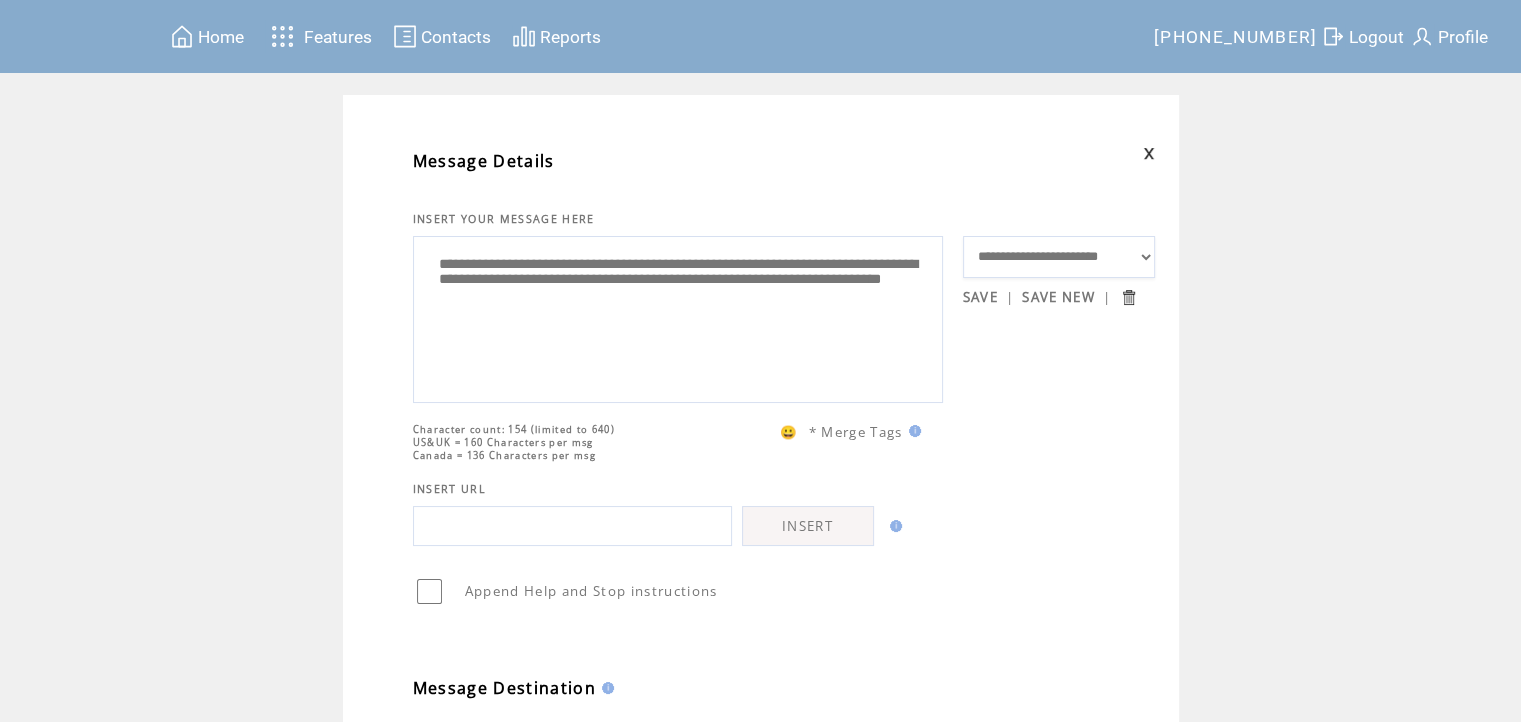 drag, startPoint x: 826, startPoint y: 288, endPoint x: 823, endPoint y: 305, distance: 17.262676 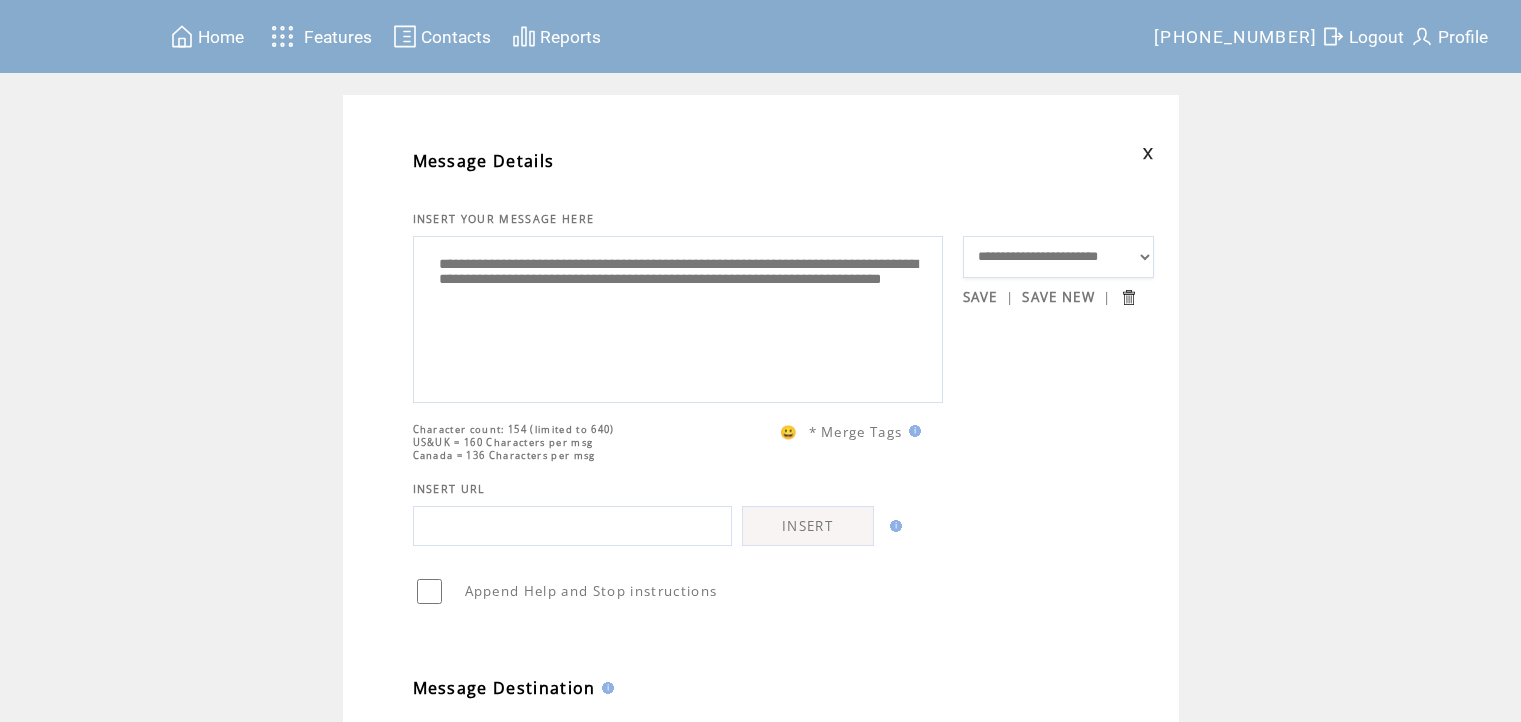 scroll, scrollTop: 0, scrollLeft: 0, axis: both 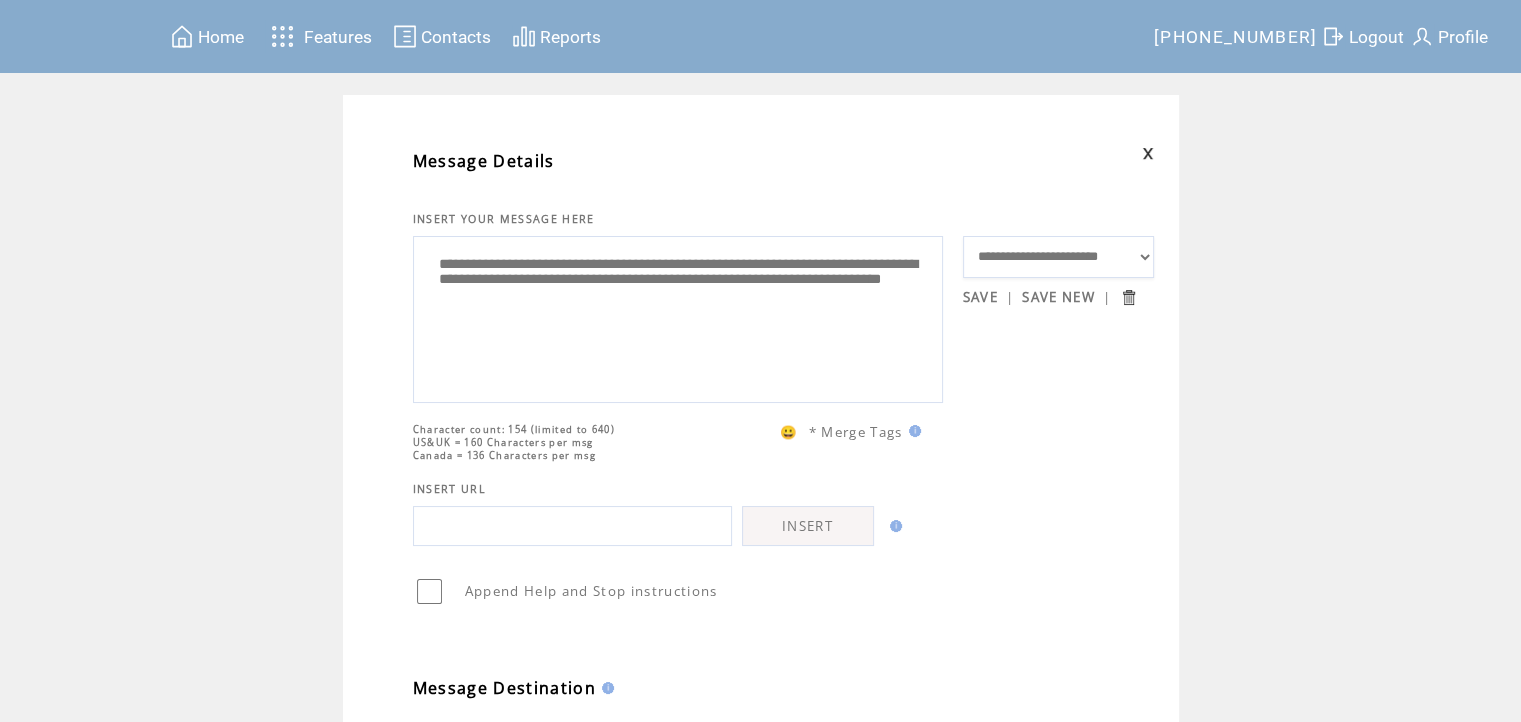 drag, startPoint x: 715, startPoint y: 290, endPoint x: 681, endPoint y: 315, distance: 42.201897 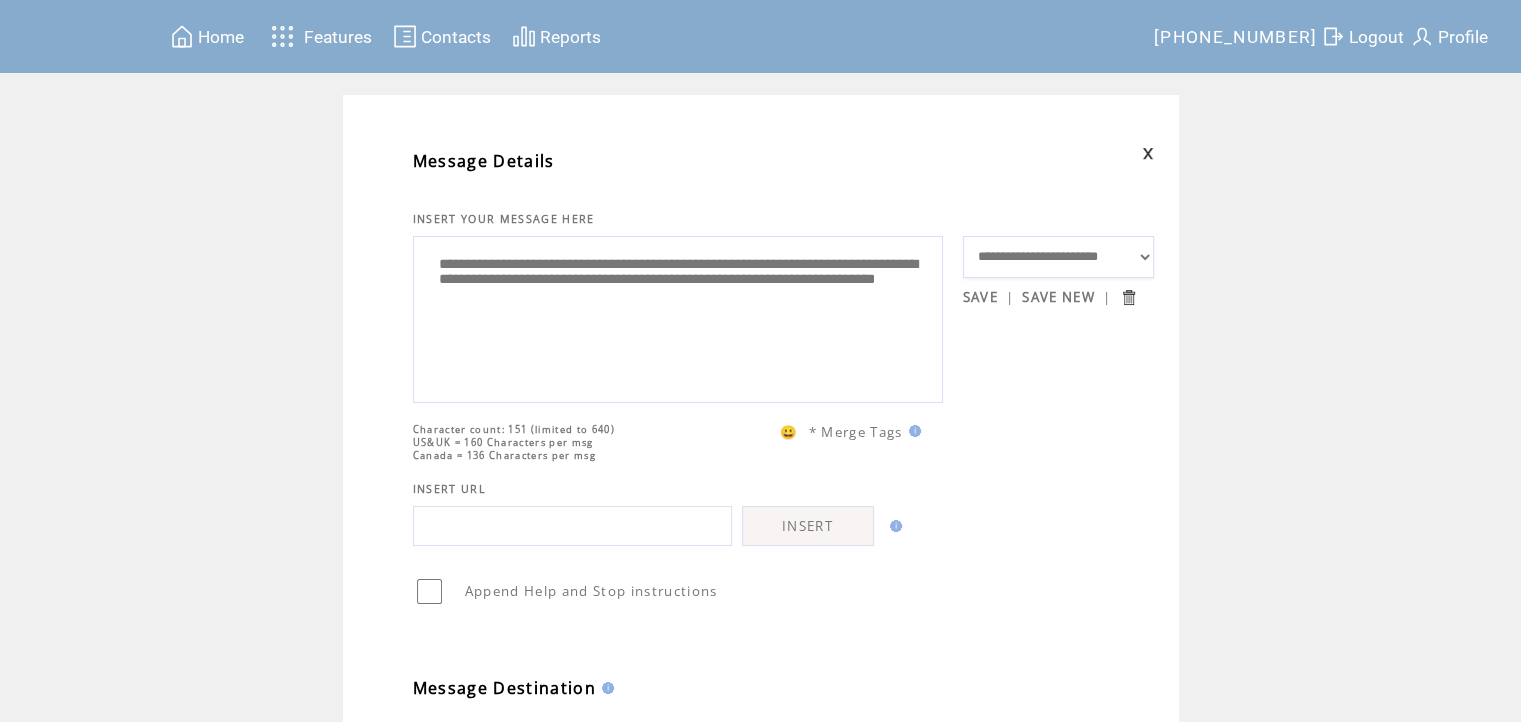 type on "**********" 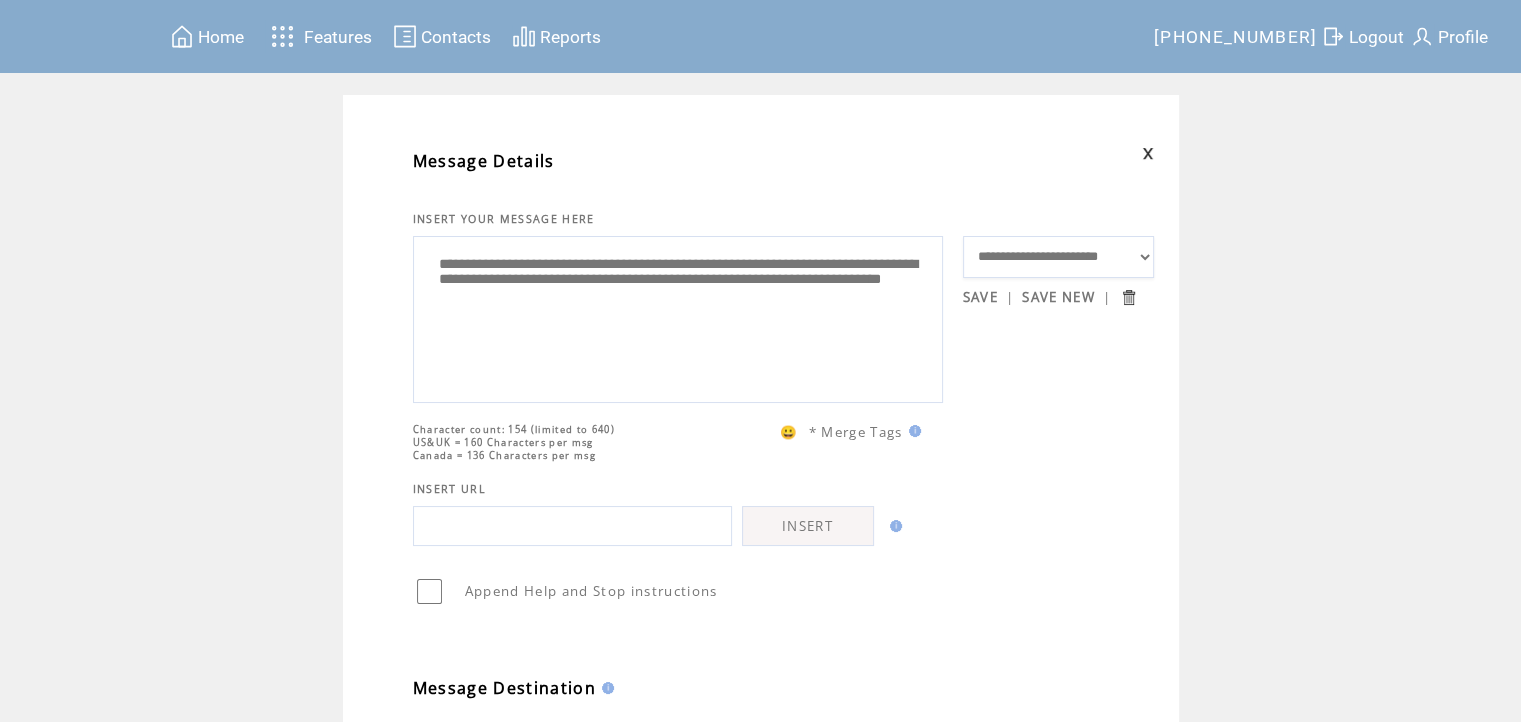 click on "SAVE" at bounding box center [980, 297] 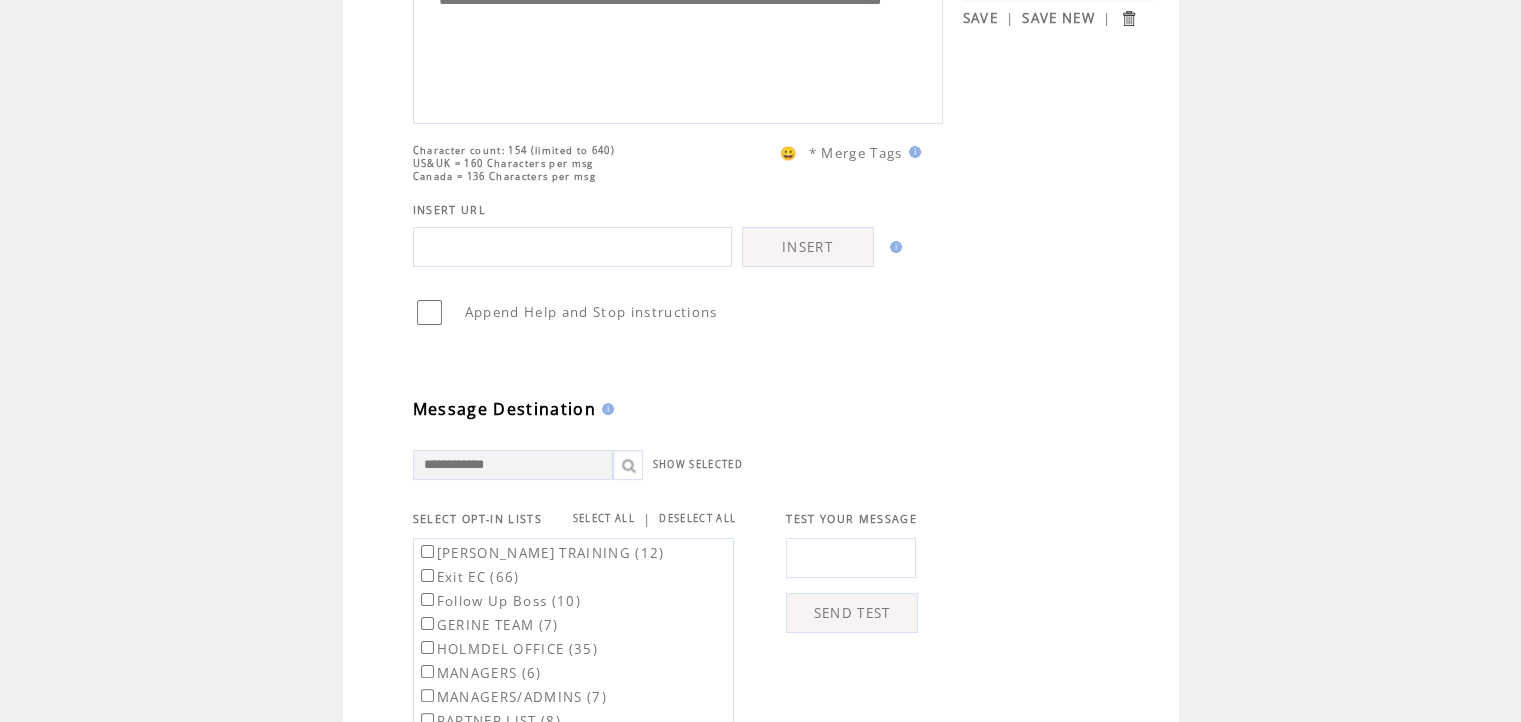 scroll, scrollTop: 400, scrollLeft: 0, axis: vertical 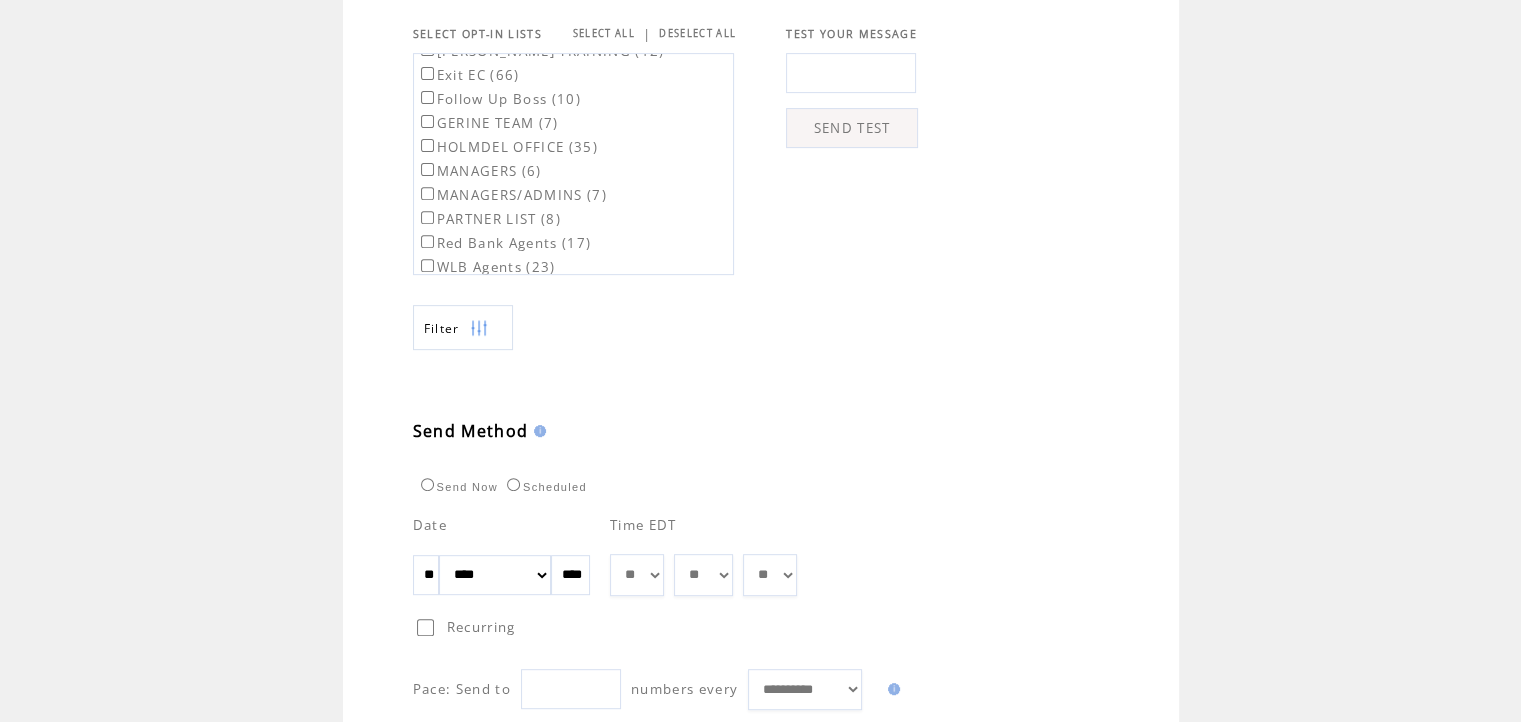 click on "**" at bounding box center [426, 575] 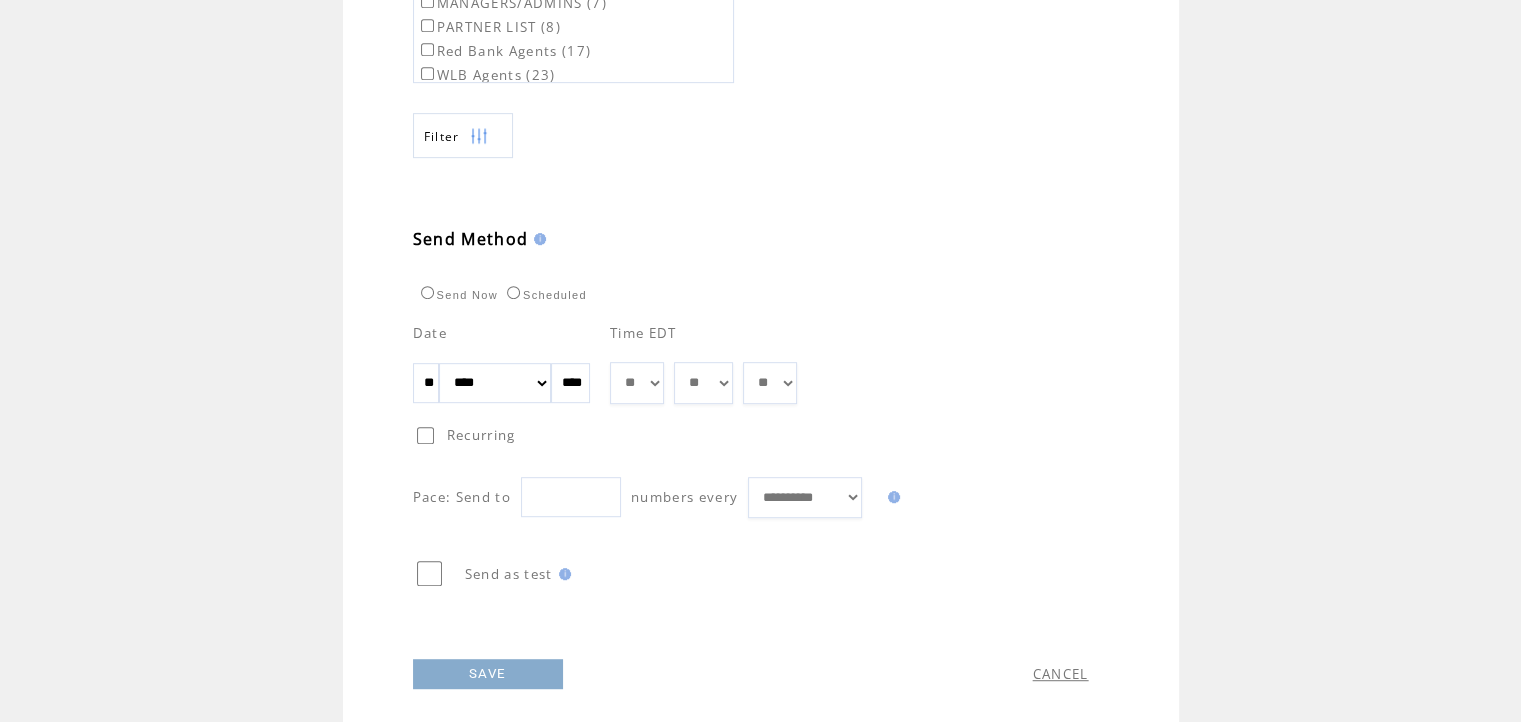 scroll, scrollTop: 979, scrollLeft: 0, axis: vertical 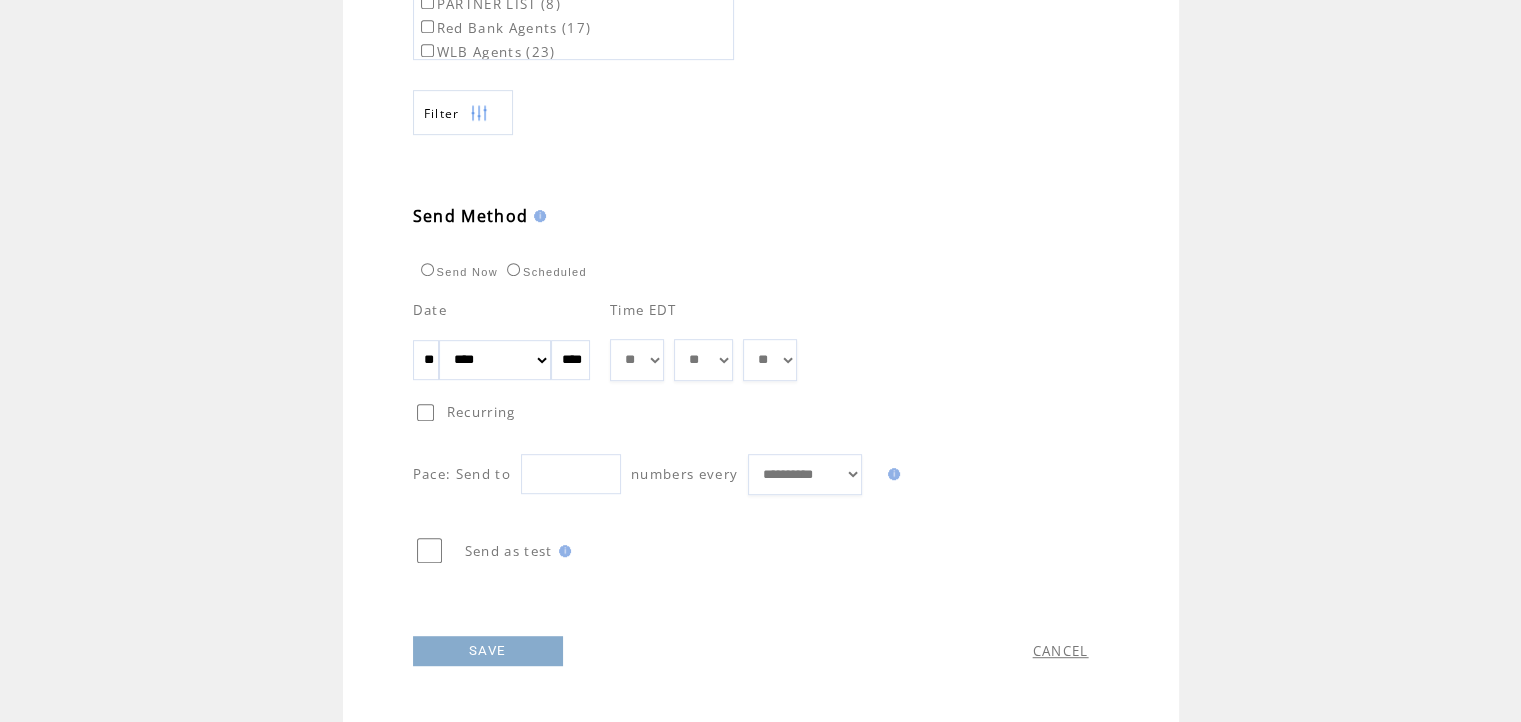 click on "SAVE" at bounding box center [488, 651] 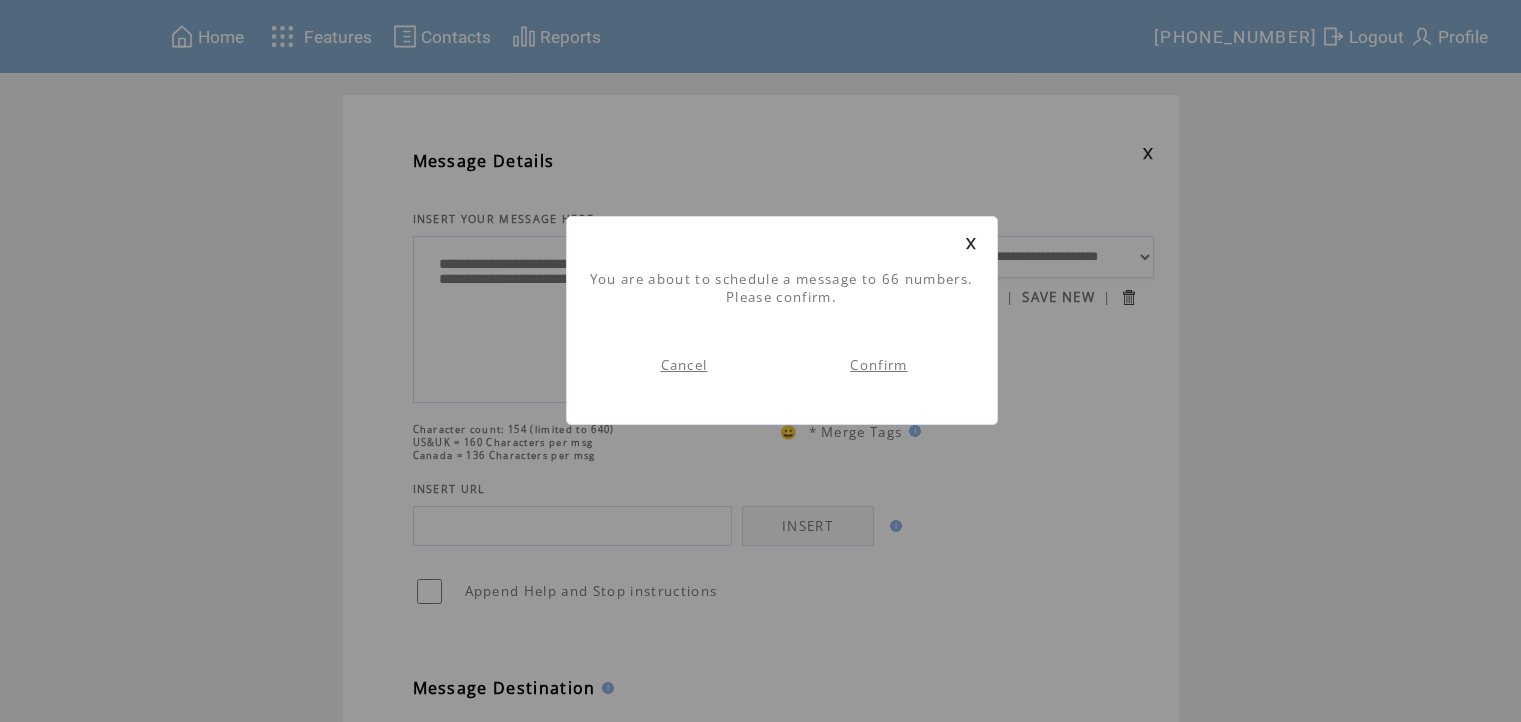 scroll, scrollTop: 0, scrollLeft: 0, axis: both 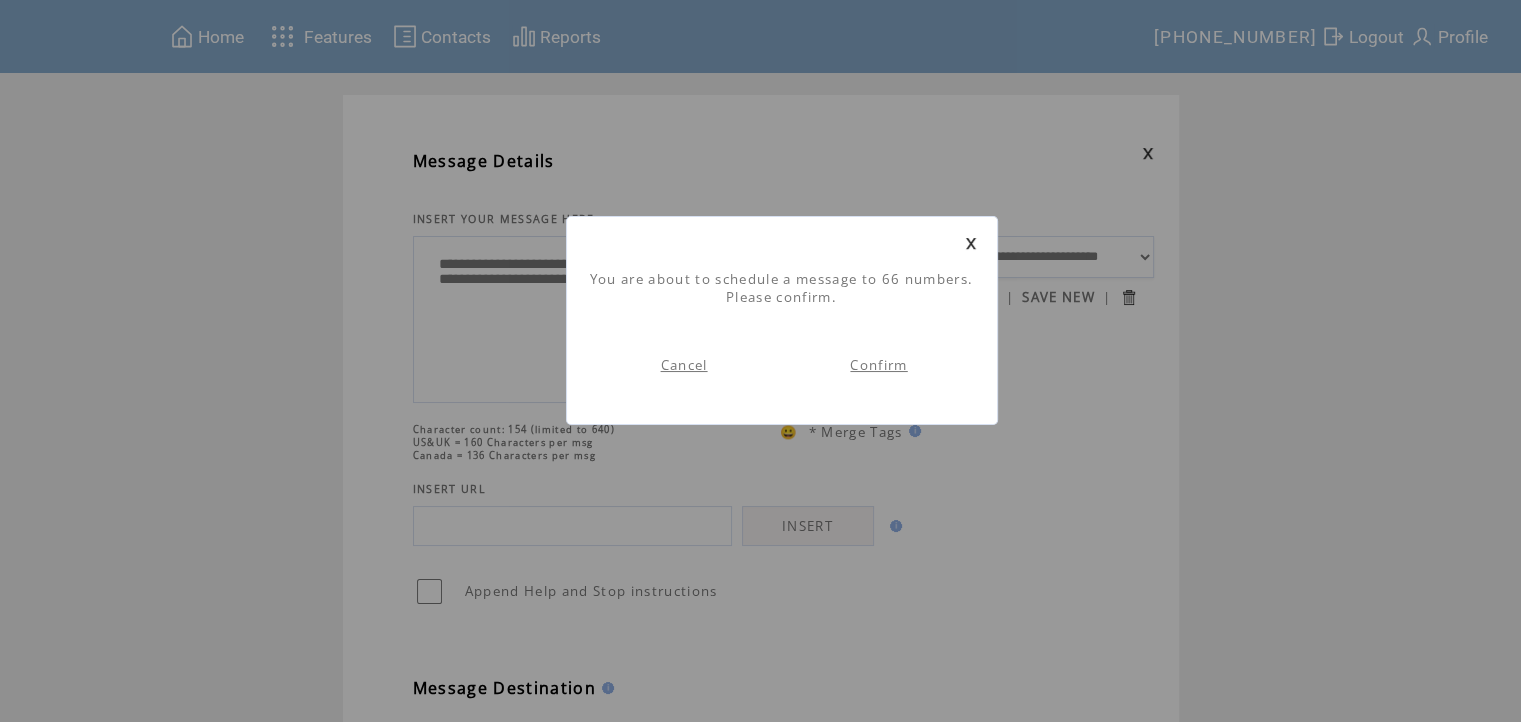 click on "Confirm" at bounding box center (878, 365) 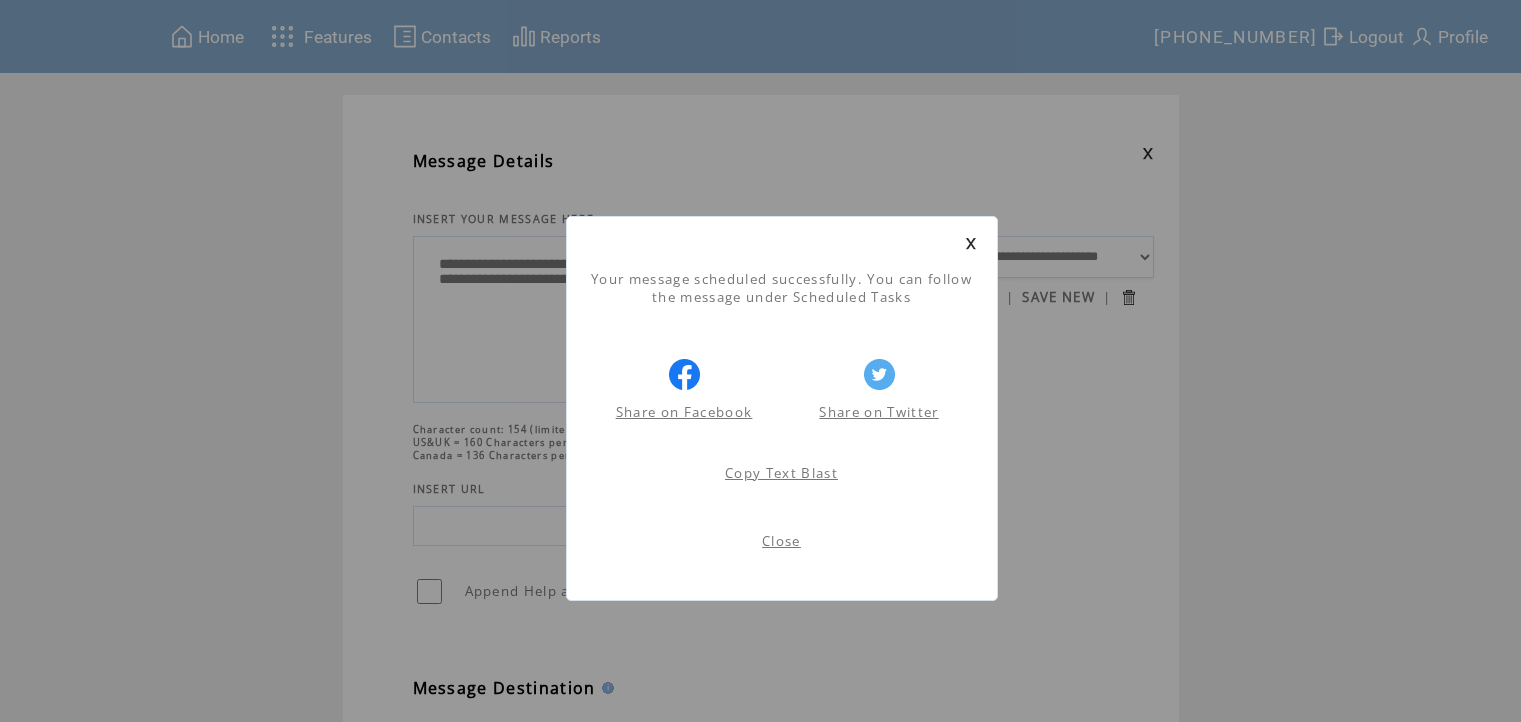 scroll, scrollTop: 0, scrollLeft: 0, axis: both 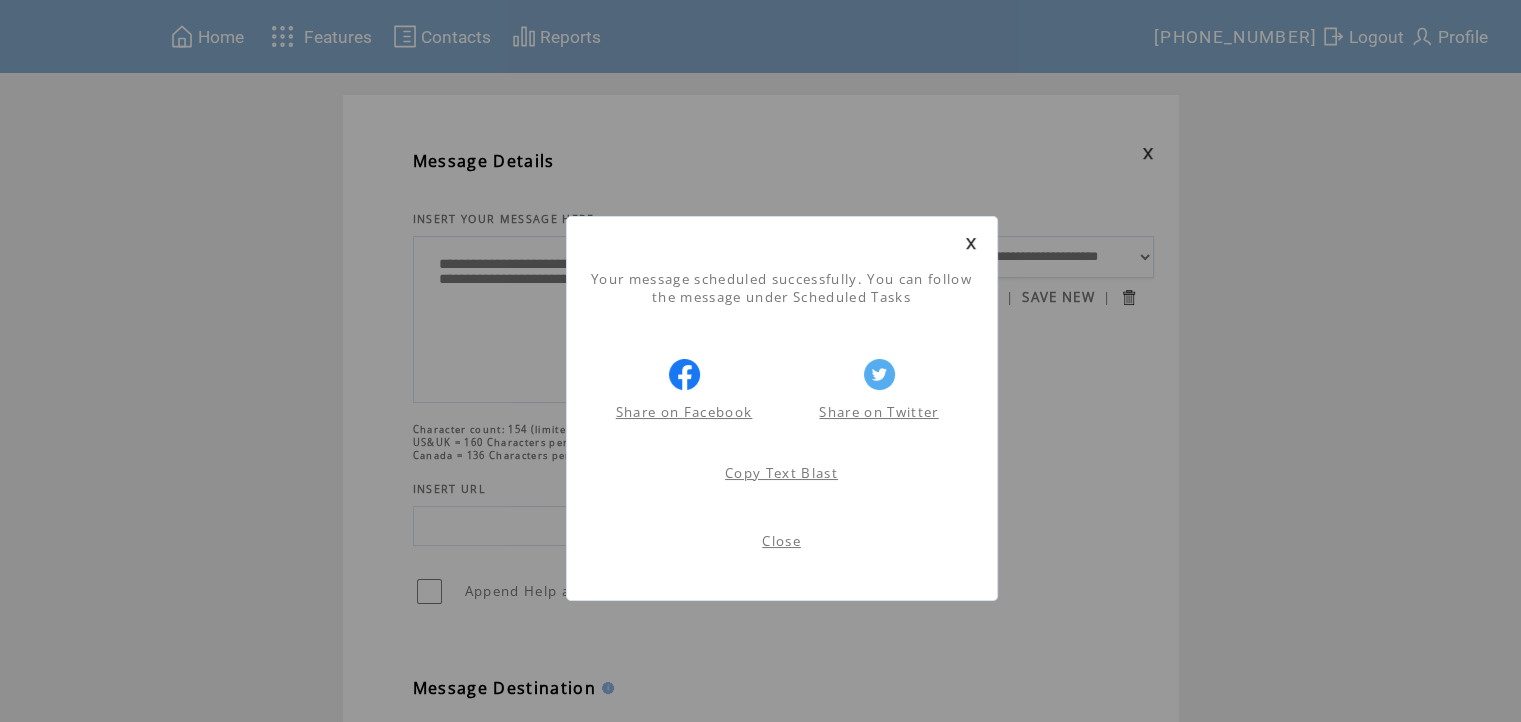 click on "Close" at bounding box center [781, 541] 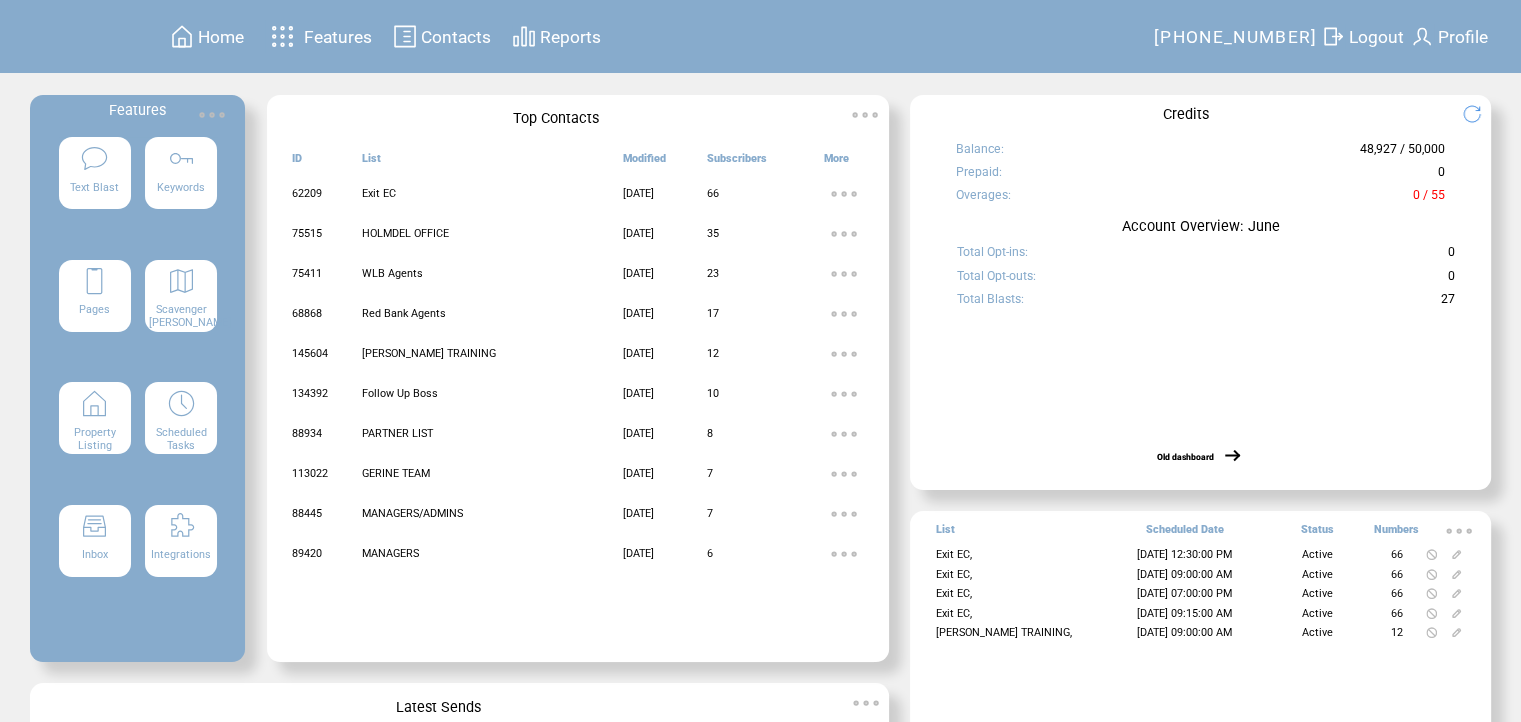 scroll, scrollTop: 0, scrollLeft: 0, axis: both 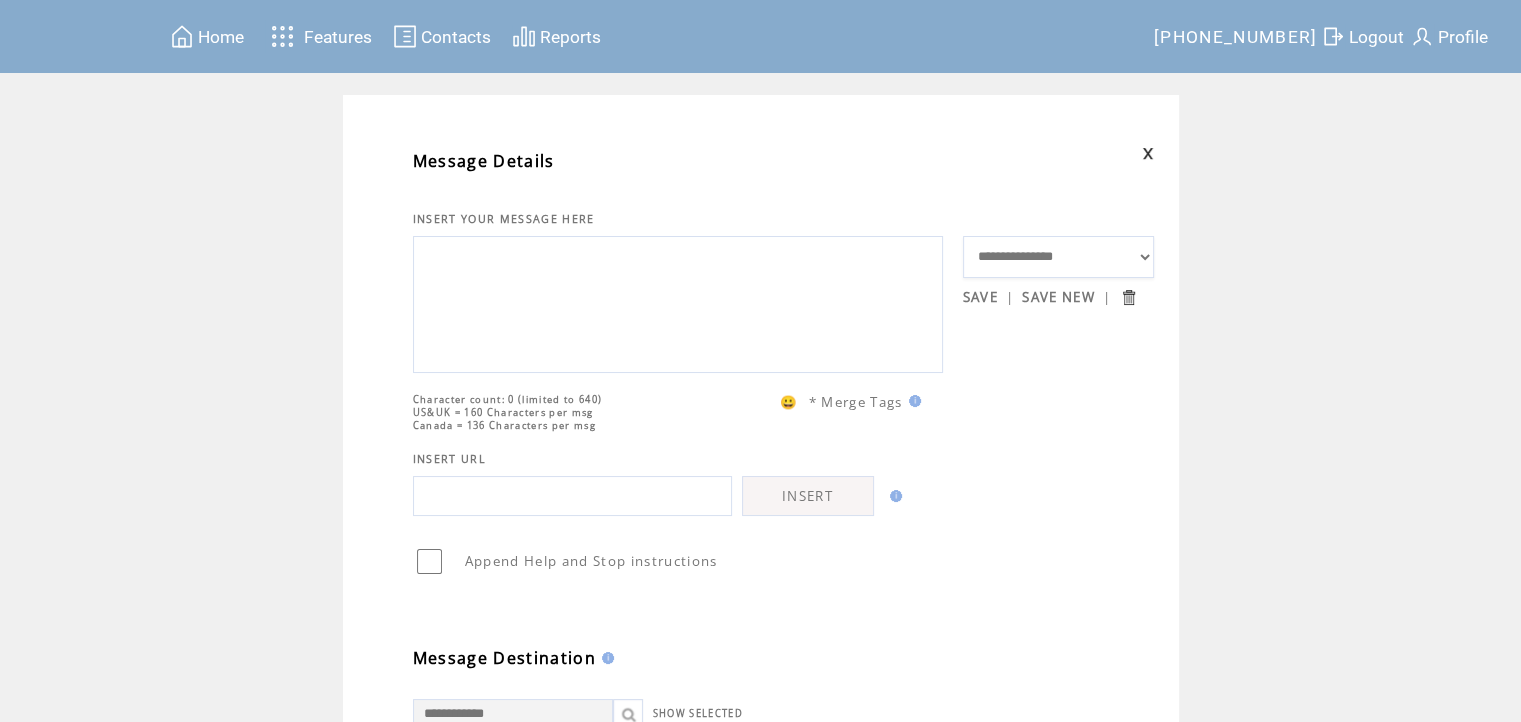 click on "**********" at bounding box center (1059, 257) 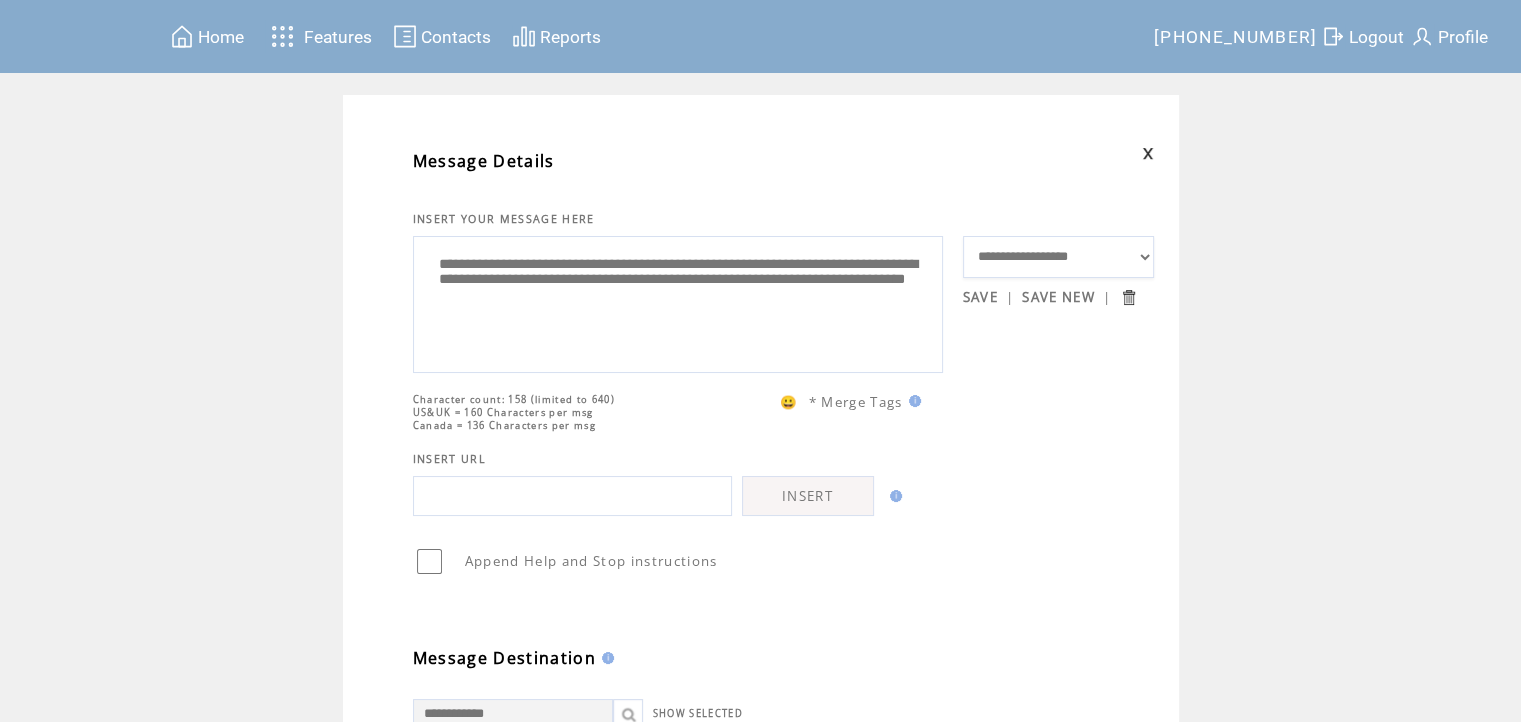 click on "**********" at bounding box center [1059, 257] 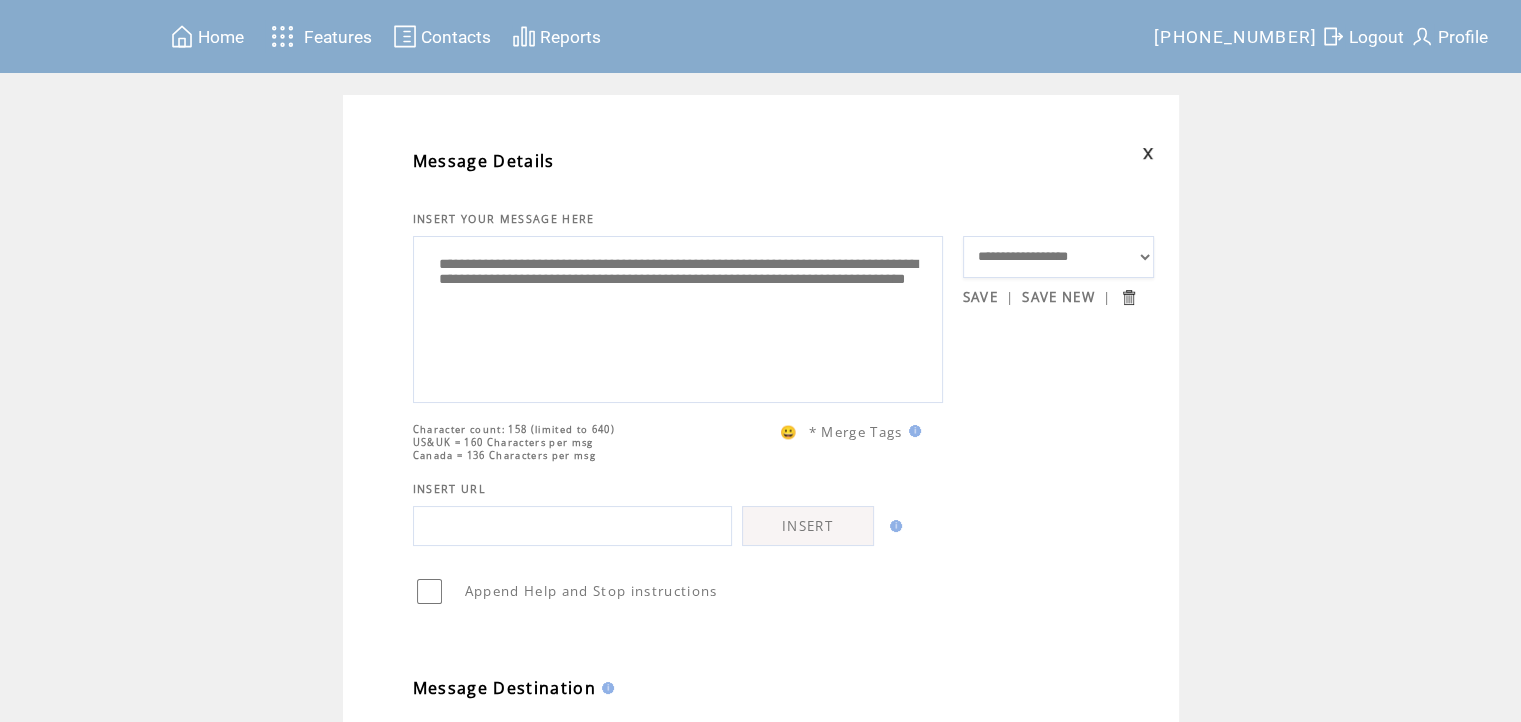 drag, startPoint x: 528, startPoint y: 256, endPoint x: 541, endPoint y: 281, distance: 28.178005 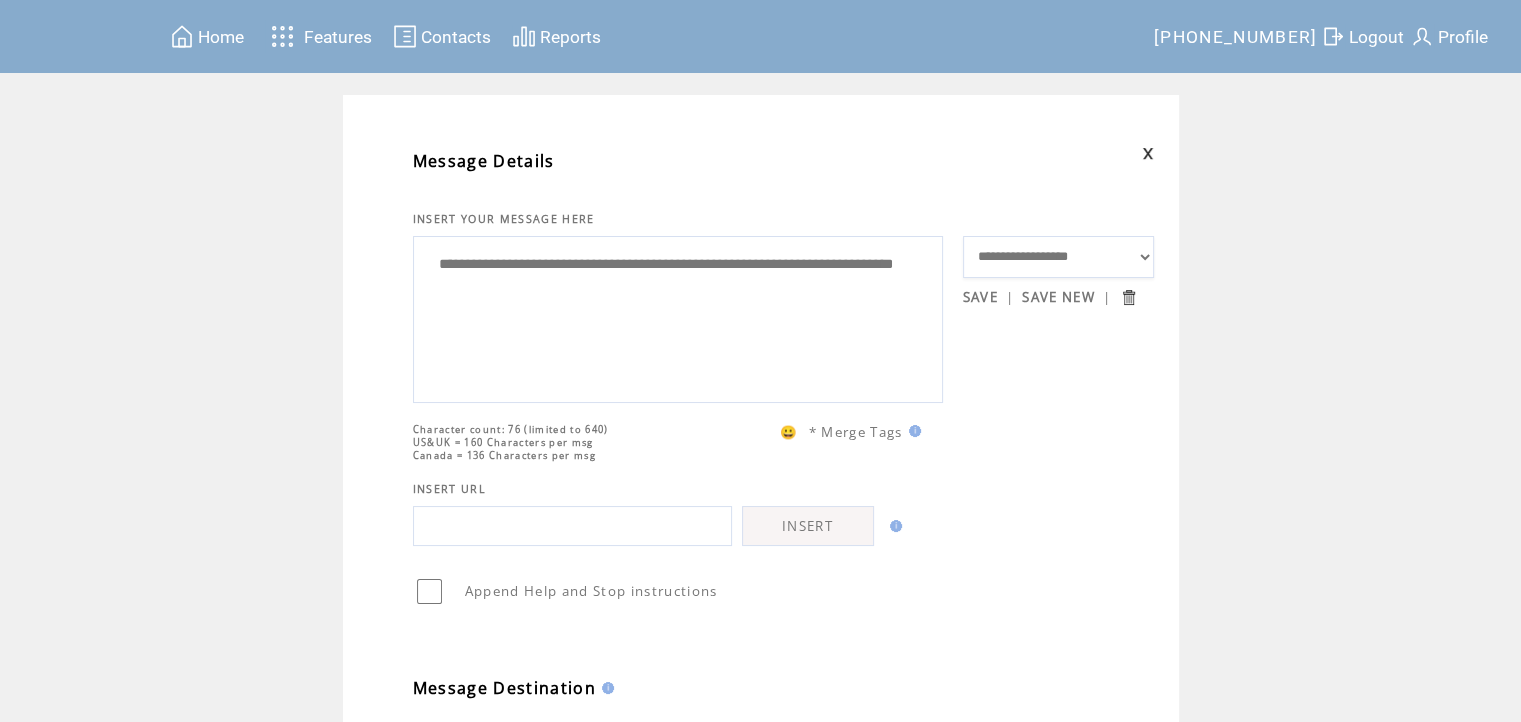 drag, startPoint x: 652, startPoint y: 286, endPoint x: 662, endPoint y: 323, distance: 38.327538 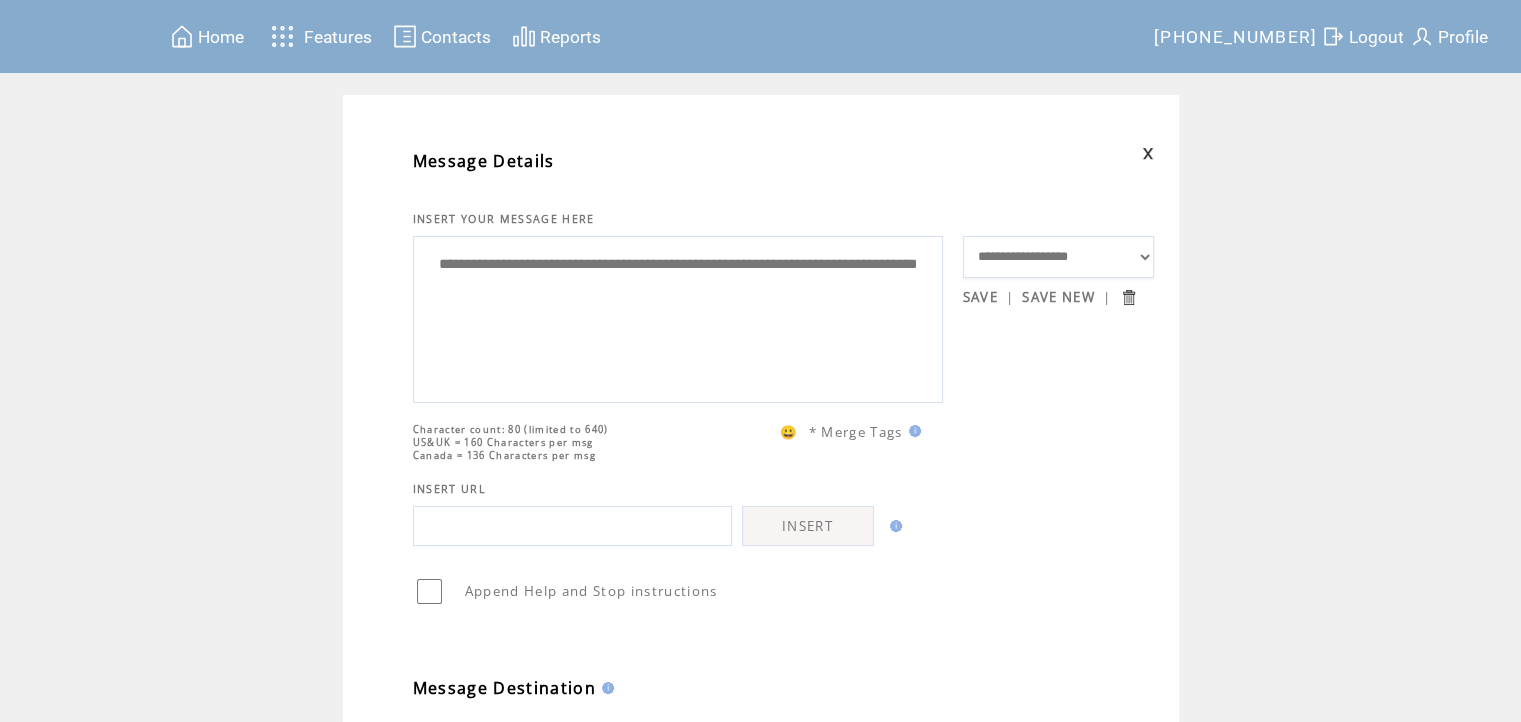 type on "**********" 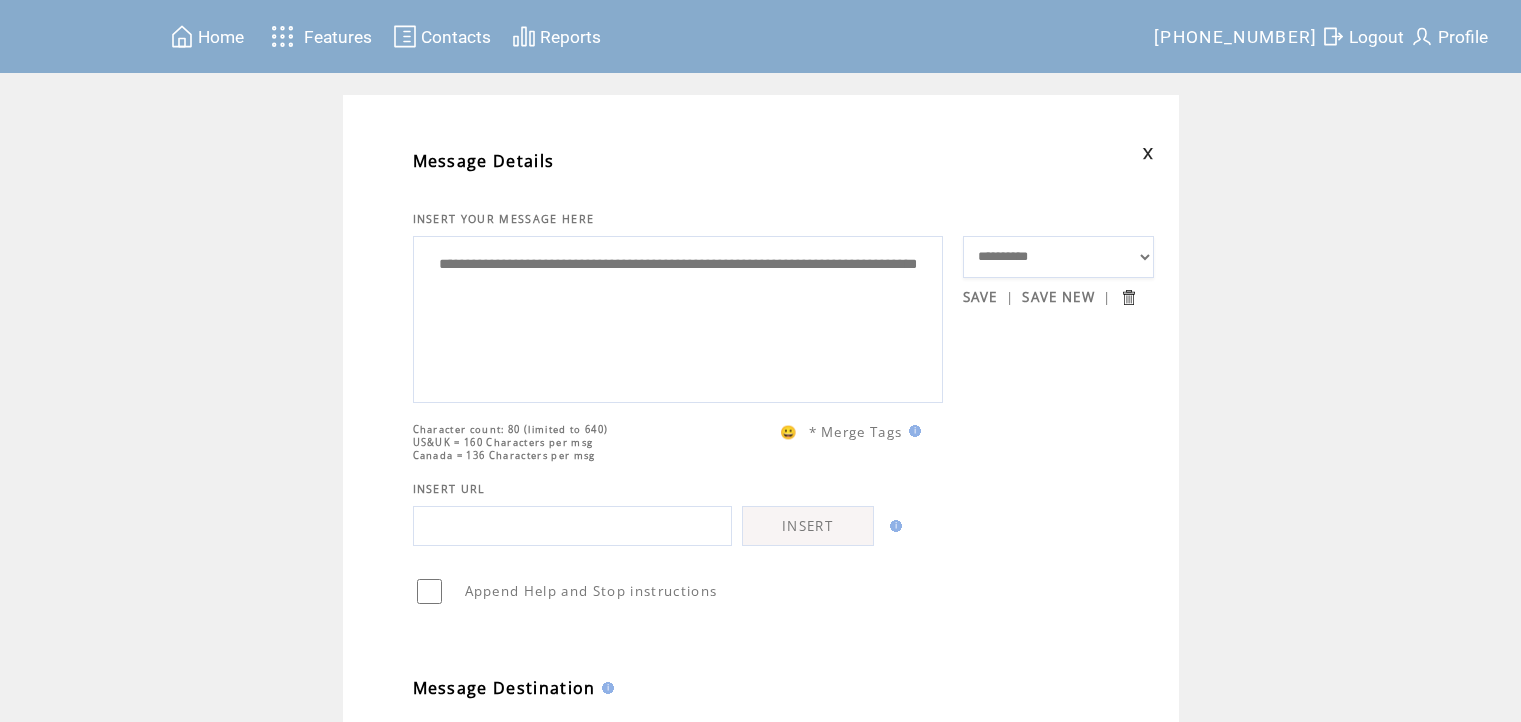 scroll, scrollTop: 0, scrollLeft: 0, axis: both 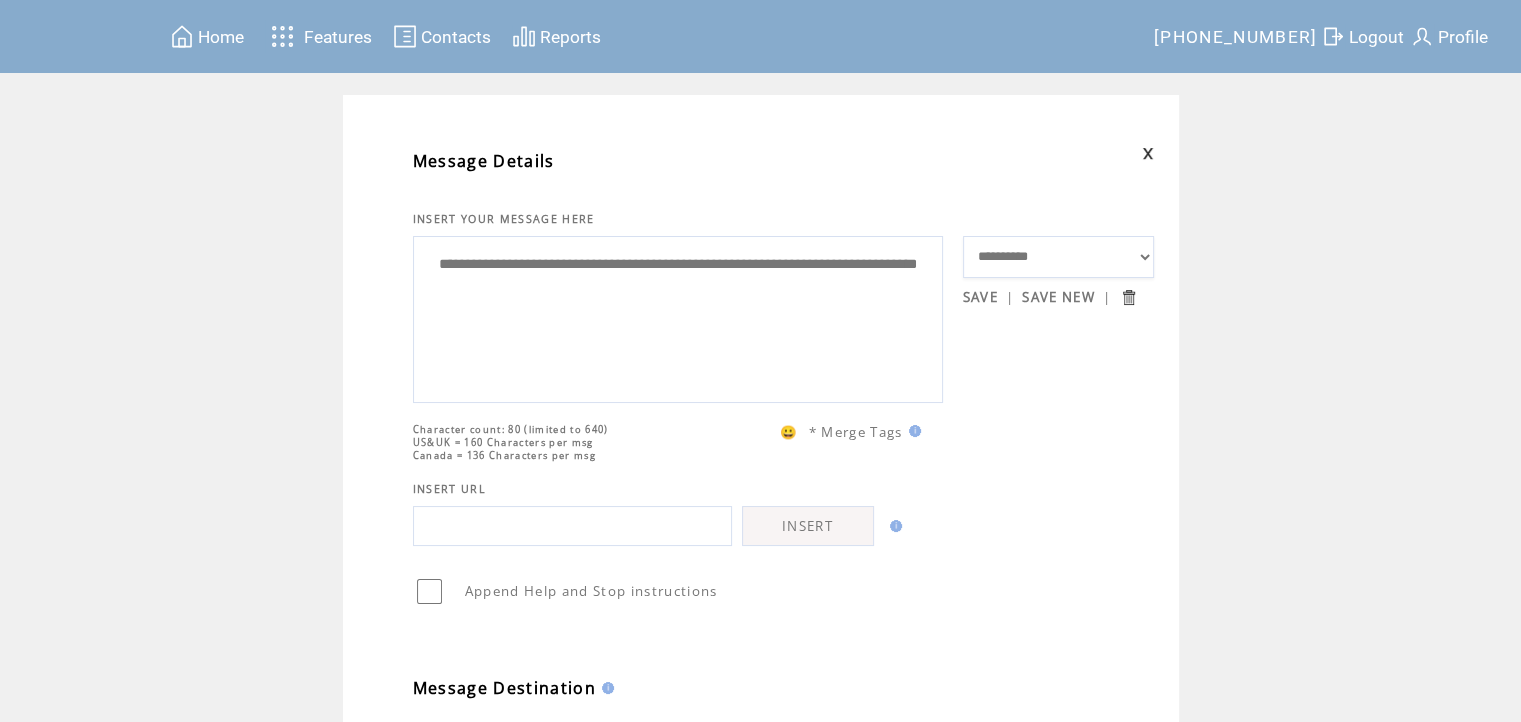 drag, startPoint x: 1000, startPoint y: 297, endPoint x: 902, endPoint y: 294, distance: 98.045906 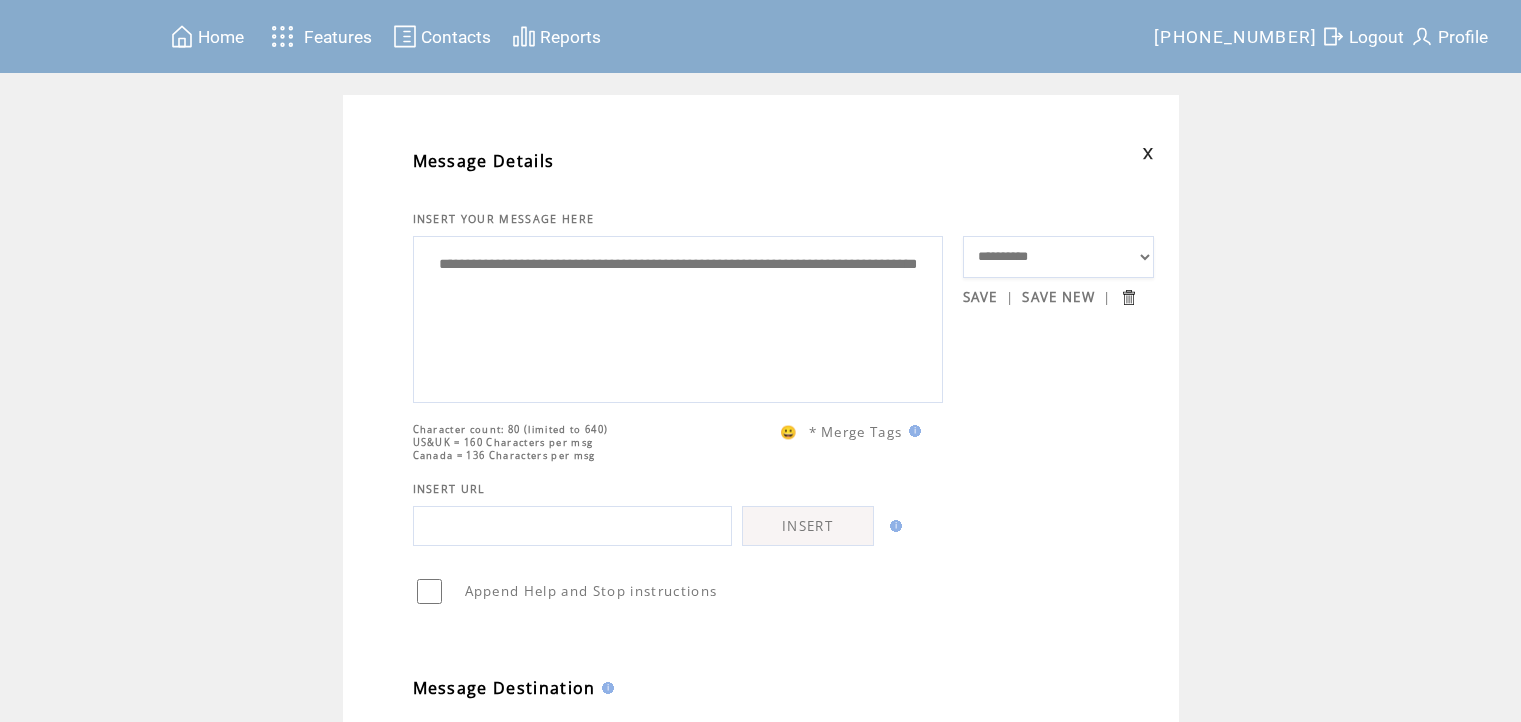 scroll, scrollTop: 0, scrollLeft: 0, axis: both 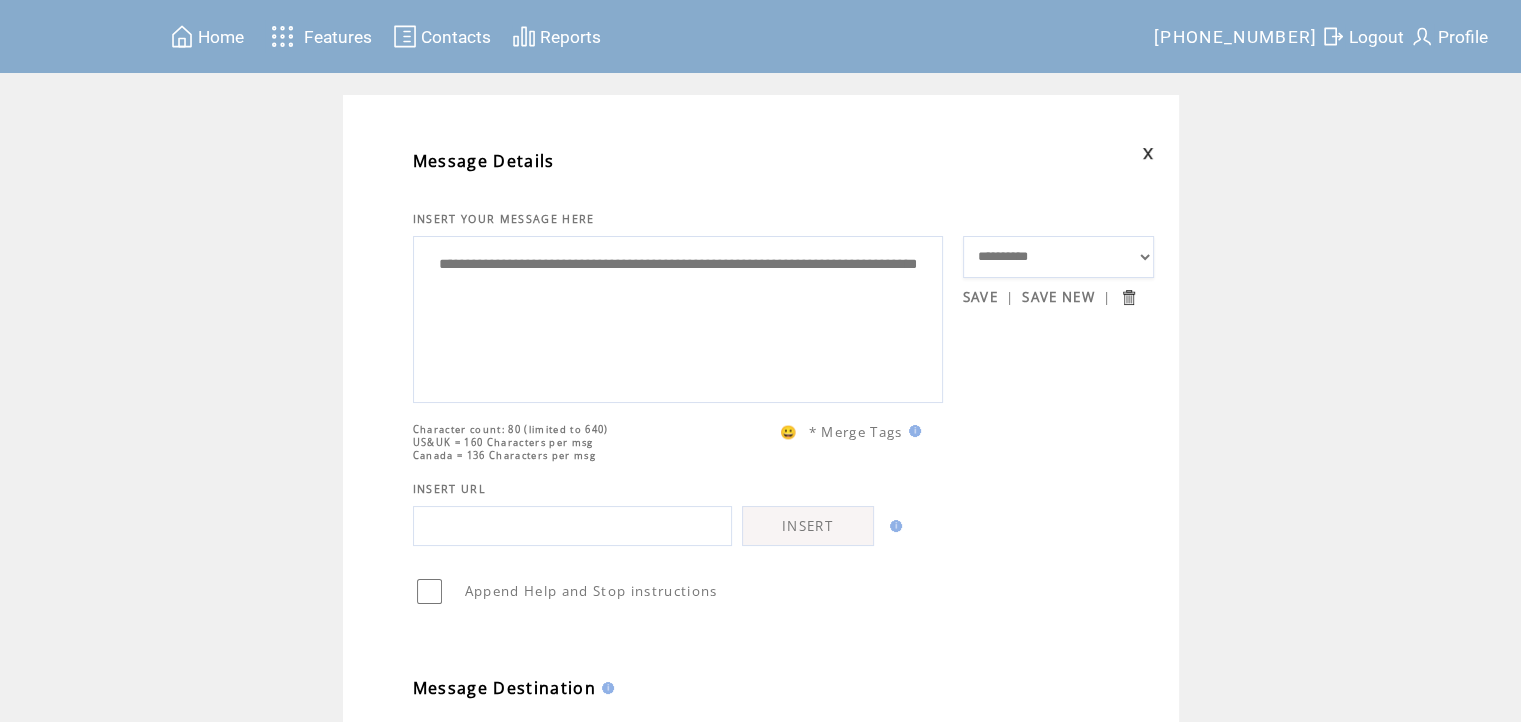 drag, startPoint x: 1382, startPoint y: 38, endPoint x: 1369, endPoint y: 47, distance: 15.811388 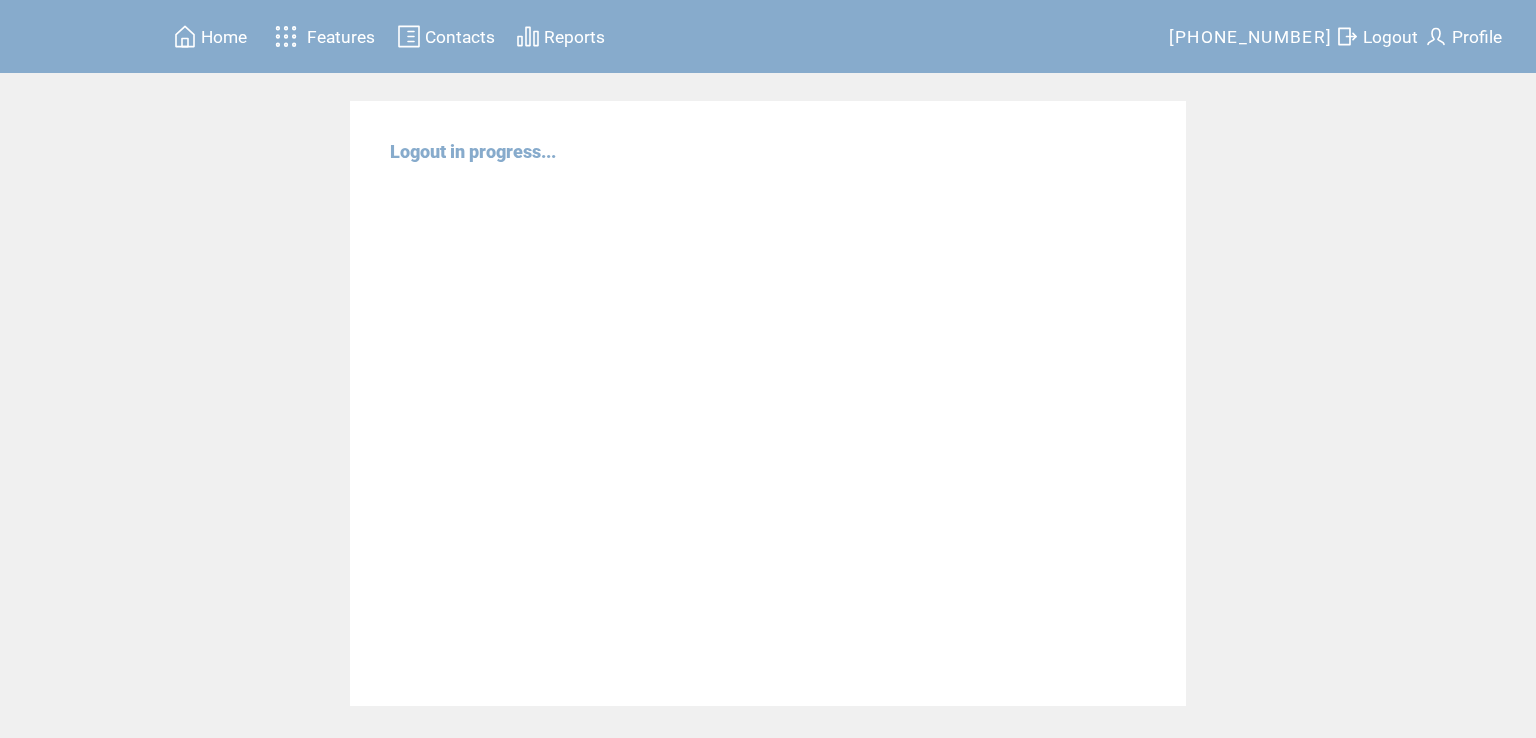 scroll, scrollTop: 0, scrollLeft: 0, axis: both 